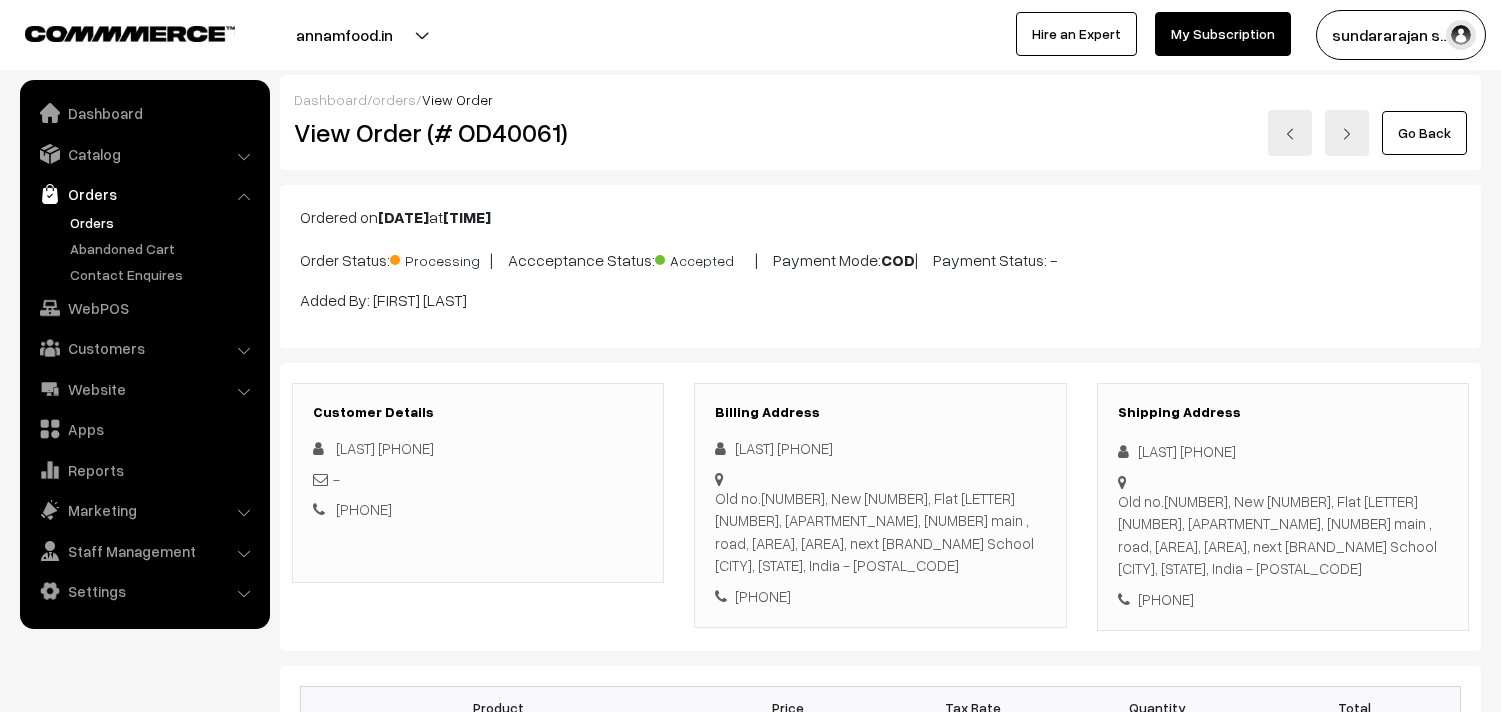 scroll, scrollTop: 0, scrollLeft: 0, axis: both 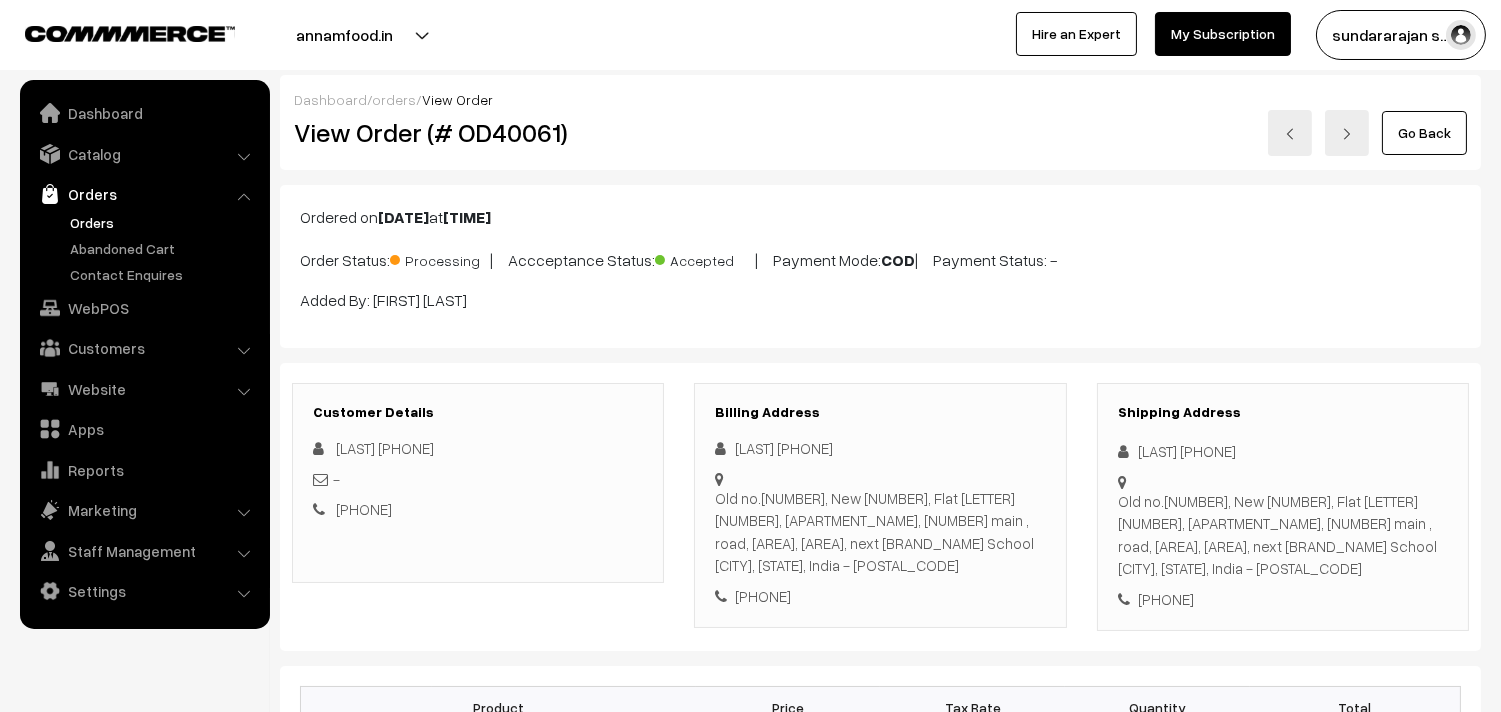 click on "Orders" at bounding box center [164, 222] 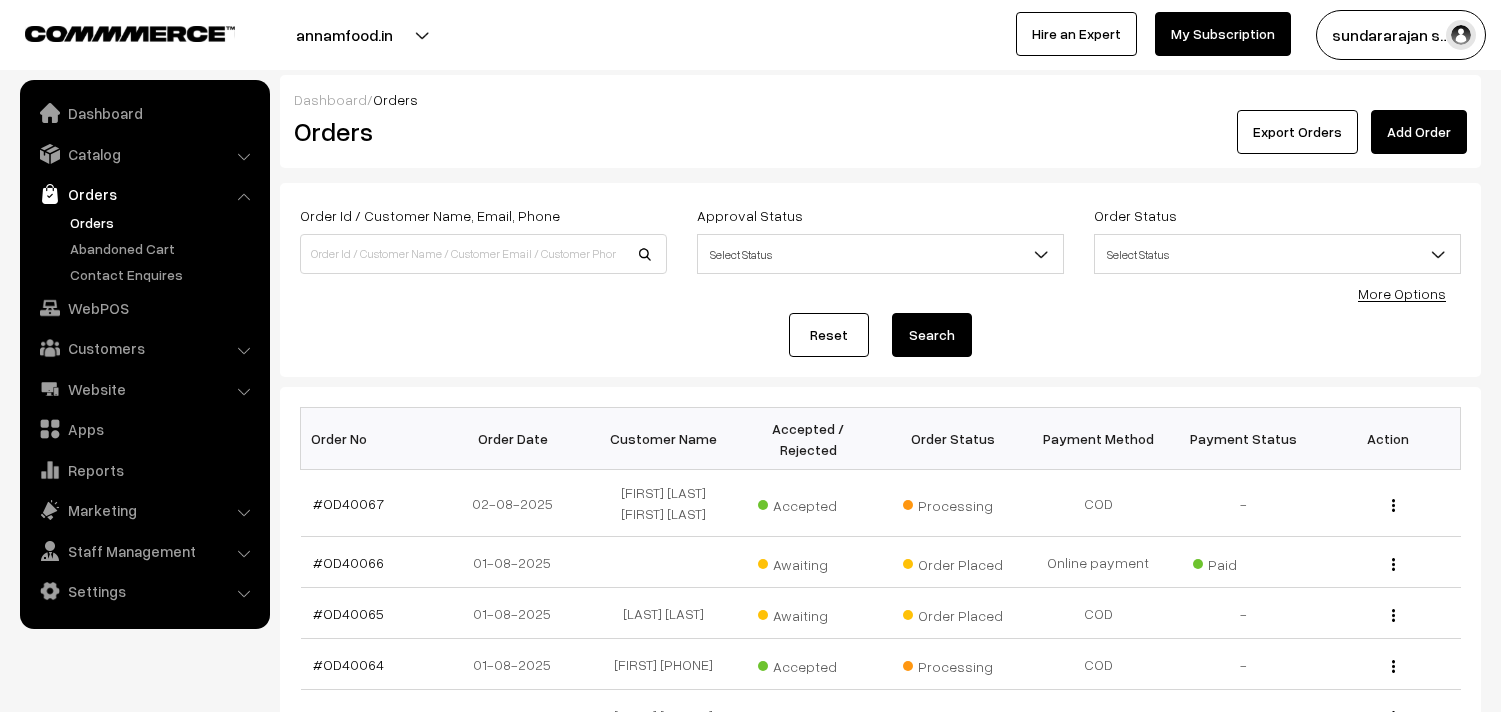 scroll, scrollTop: 111, scrollLeft: 0, axis: vertical 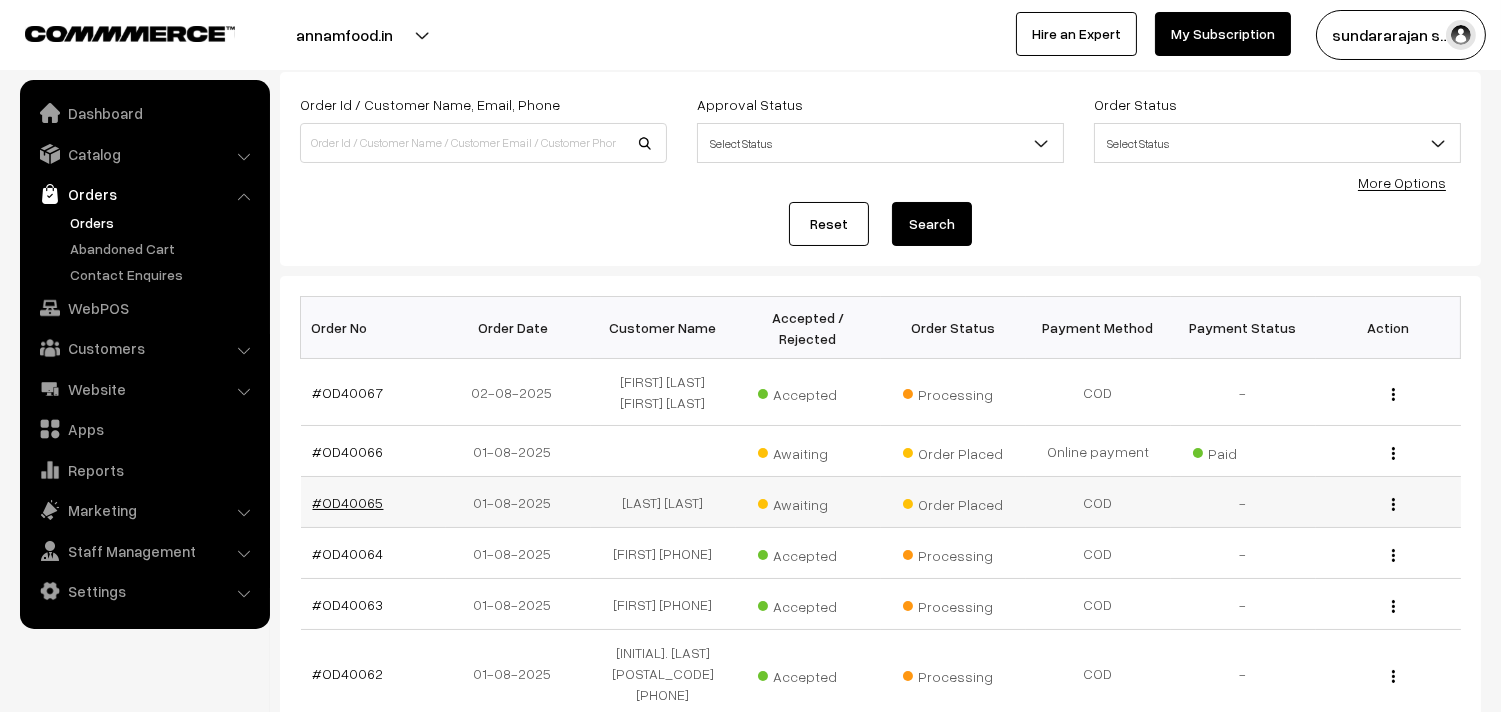 click on "#OD40065" at bounding box center [348, 502] 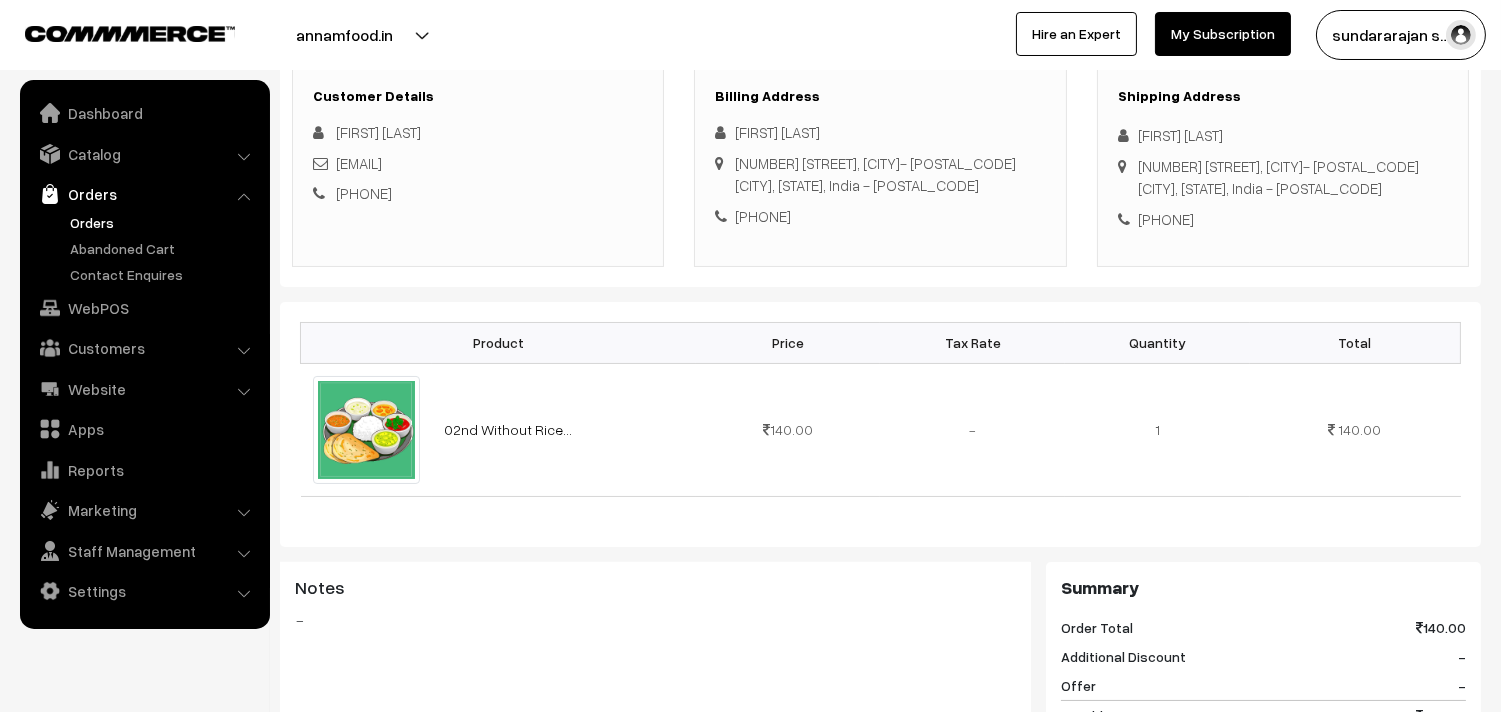 scroll, scrollTop: 222, scrollLeft: 0, axis: vertical 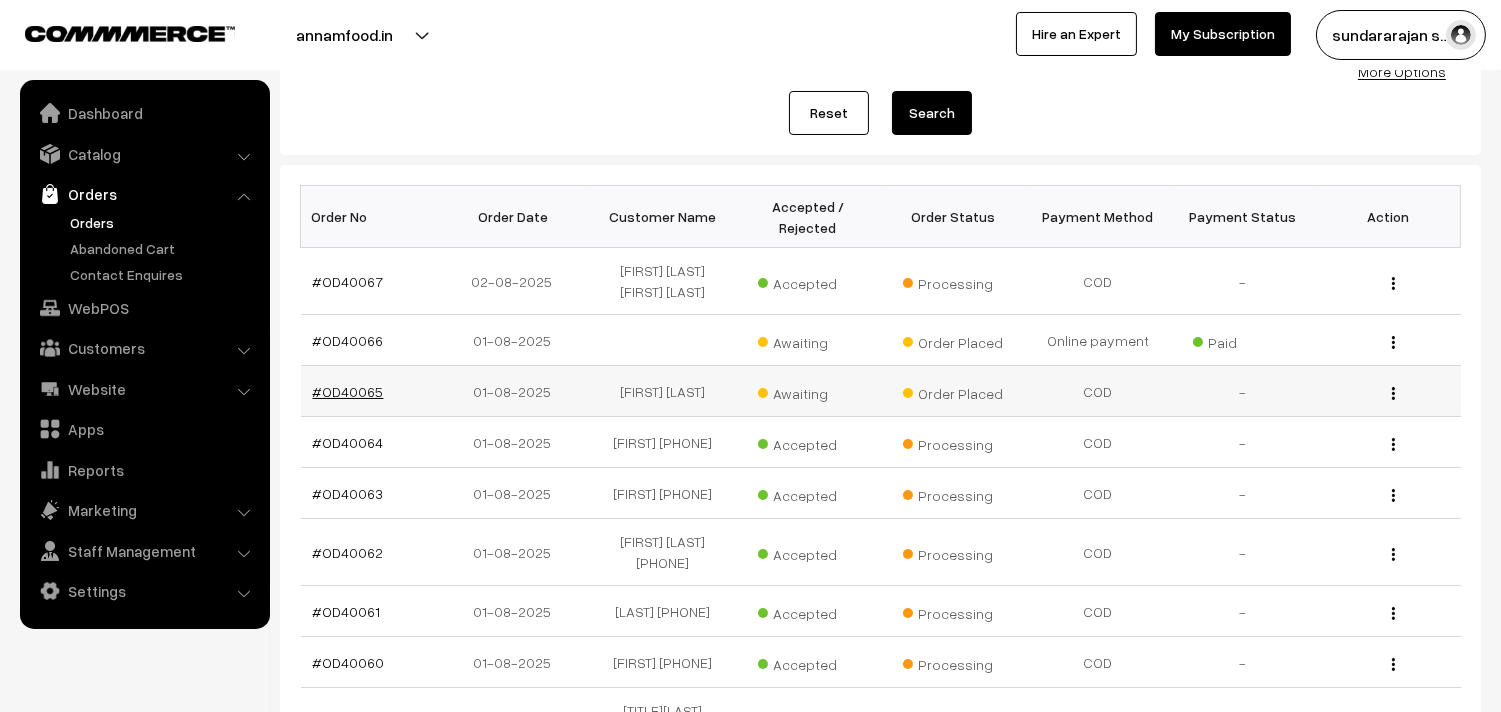 click on "#OD40065" at bounding box center (348, 391) 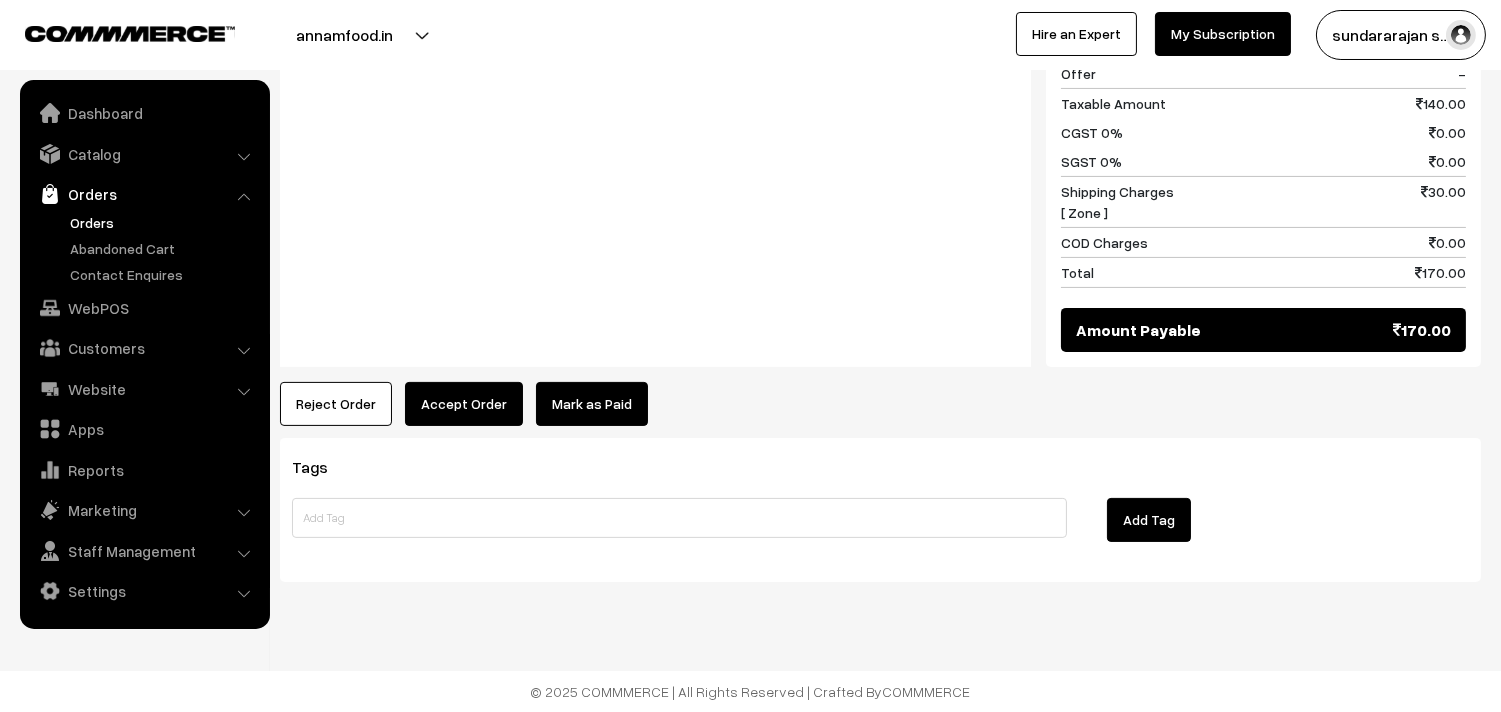 click on "Accept Order" at bounding box center (464, 404) 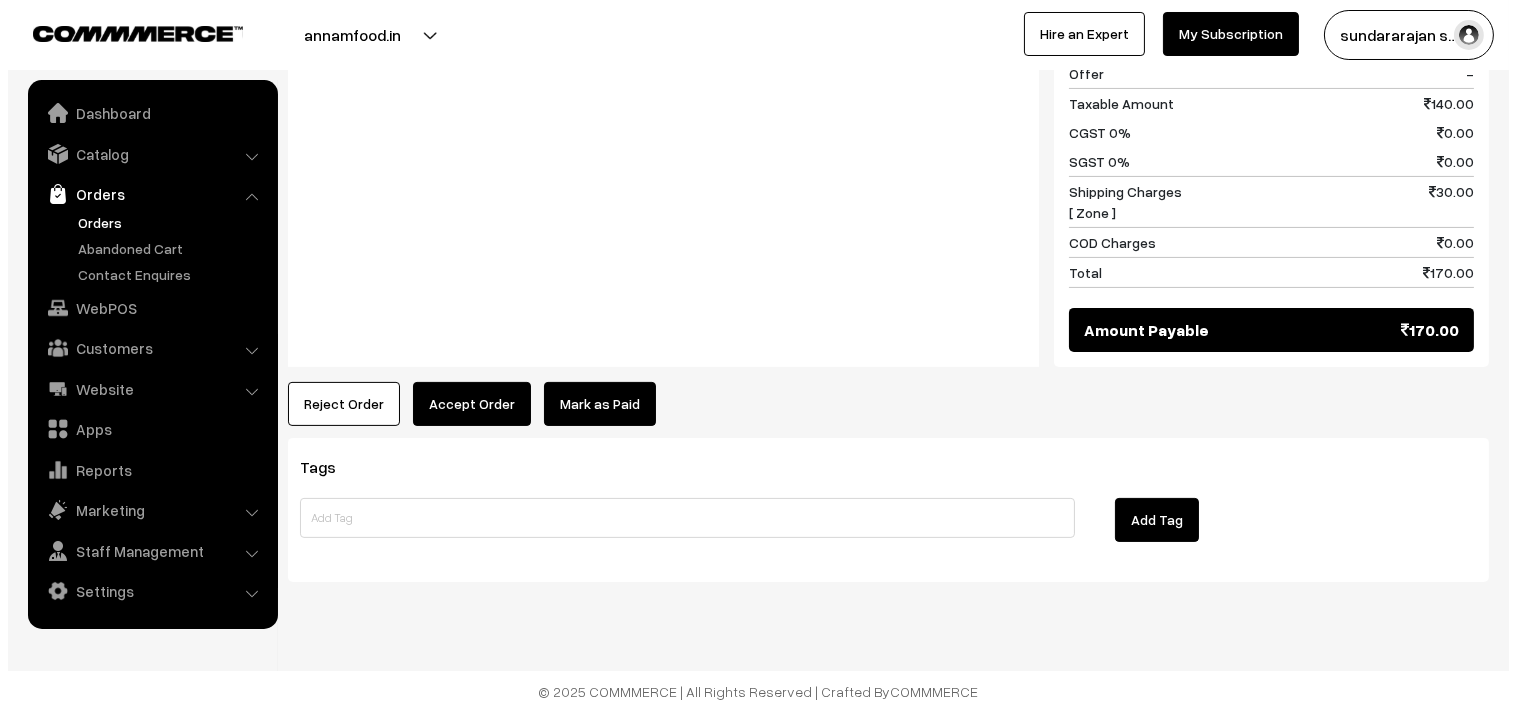 scroll, scrollTop: 961, scrollLeft: 0, axis: vertical 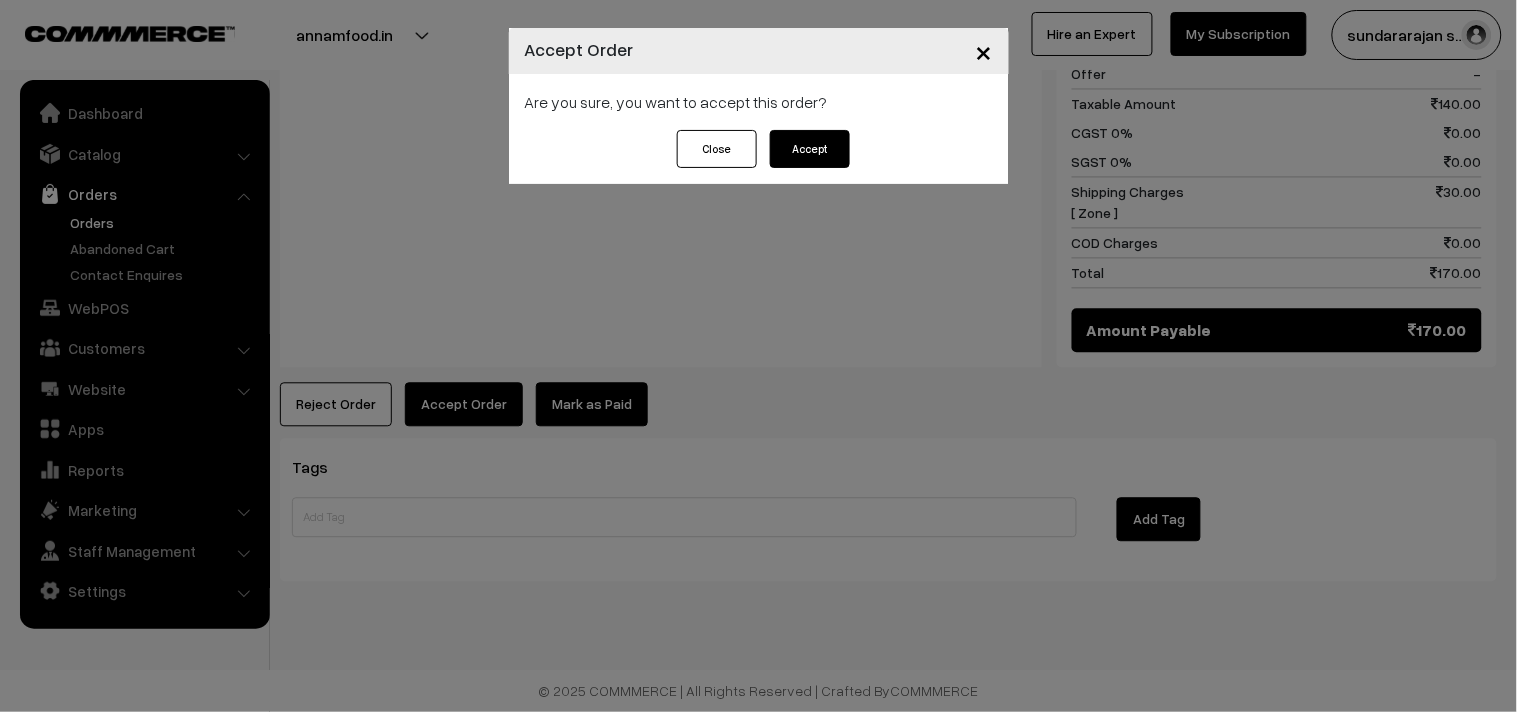 click on "Accept" at bounding box center [810, 149] 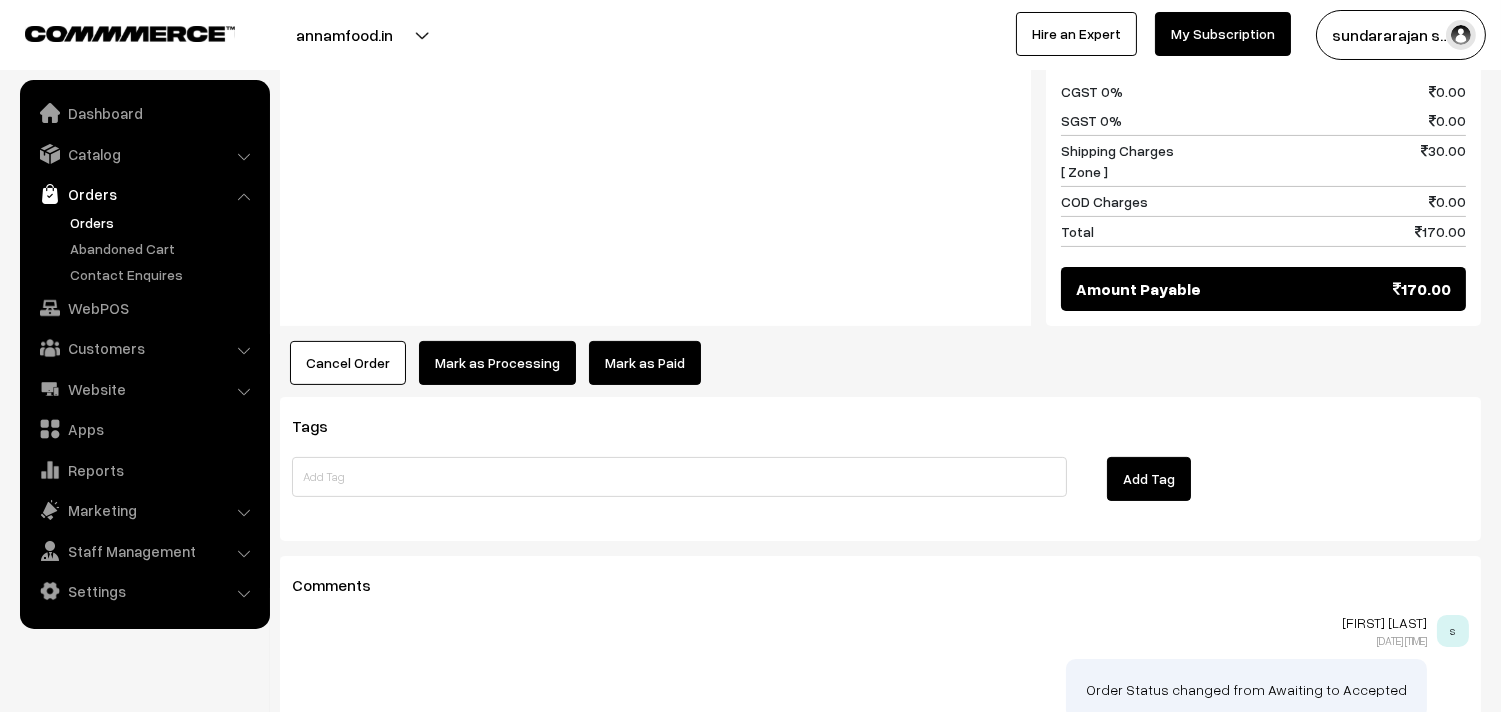 click on "Dashboard  /
orders  /
View Order
View Order (# OD40065)
Go Back
Ordered on  [DATE]  at  [TIME]
Order Status:
Order Placed
|
Accceptance Status:
Accepted
|
Payment Mode:
COD
|
Payment Status:
-" at bounding box center [880, -83] 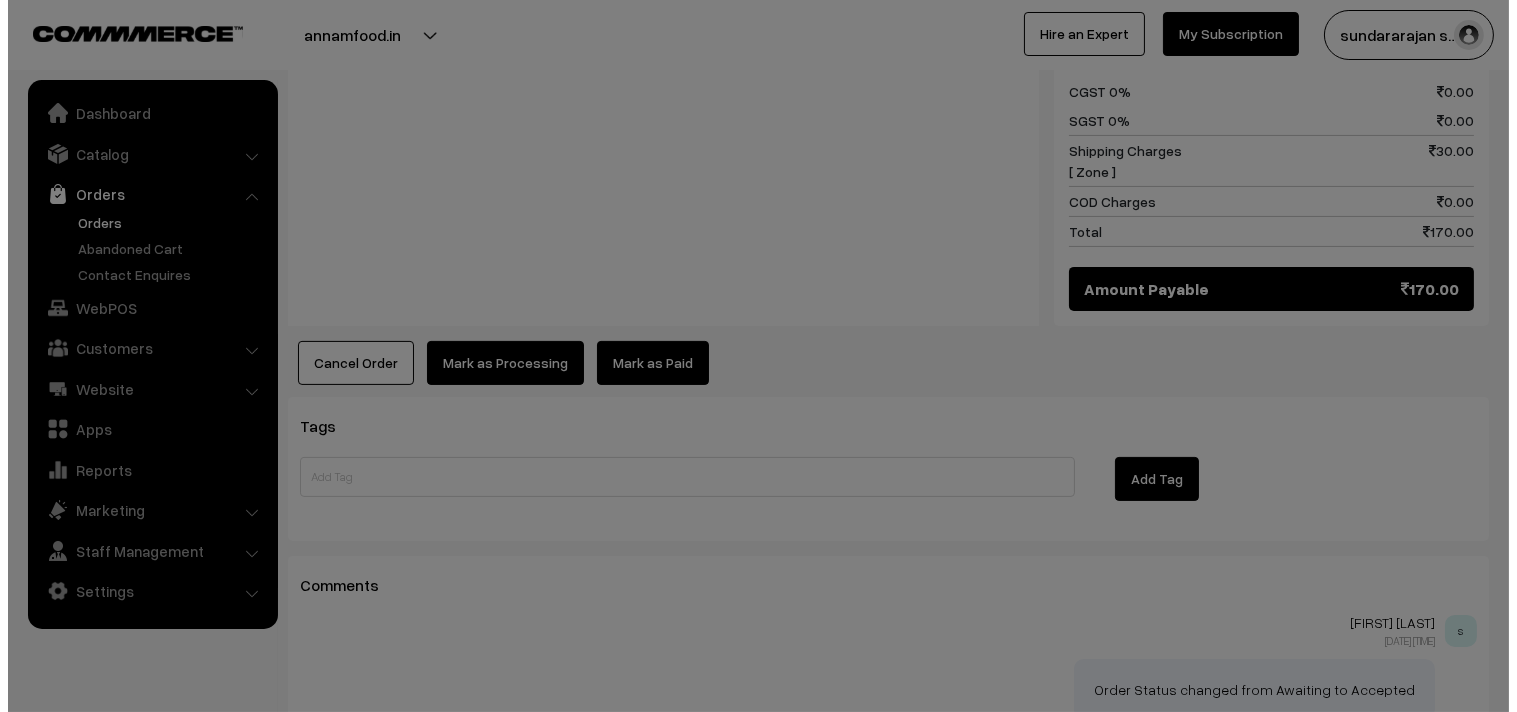 scroll, scrollTop: 1002, scrollLeft: 0, axis: vertical 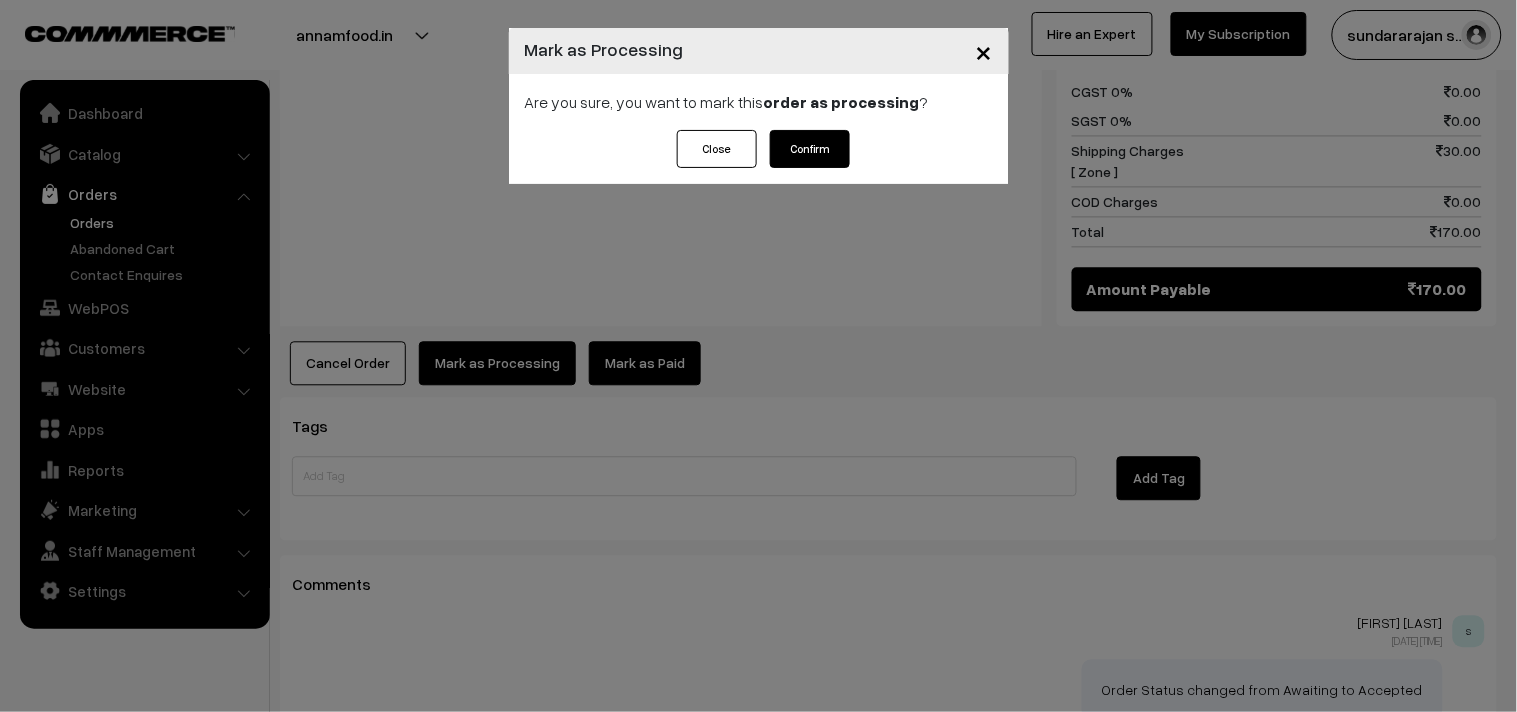 click on "Confirm" at bounding box center [810, 149] 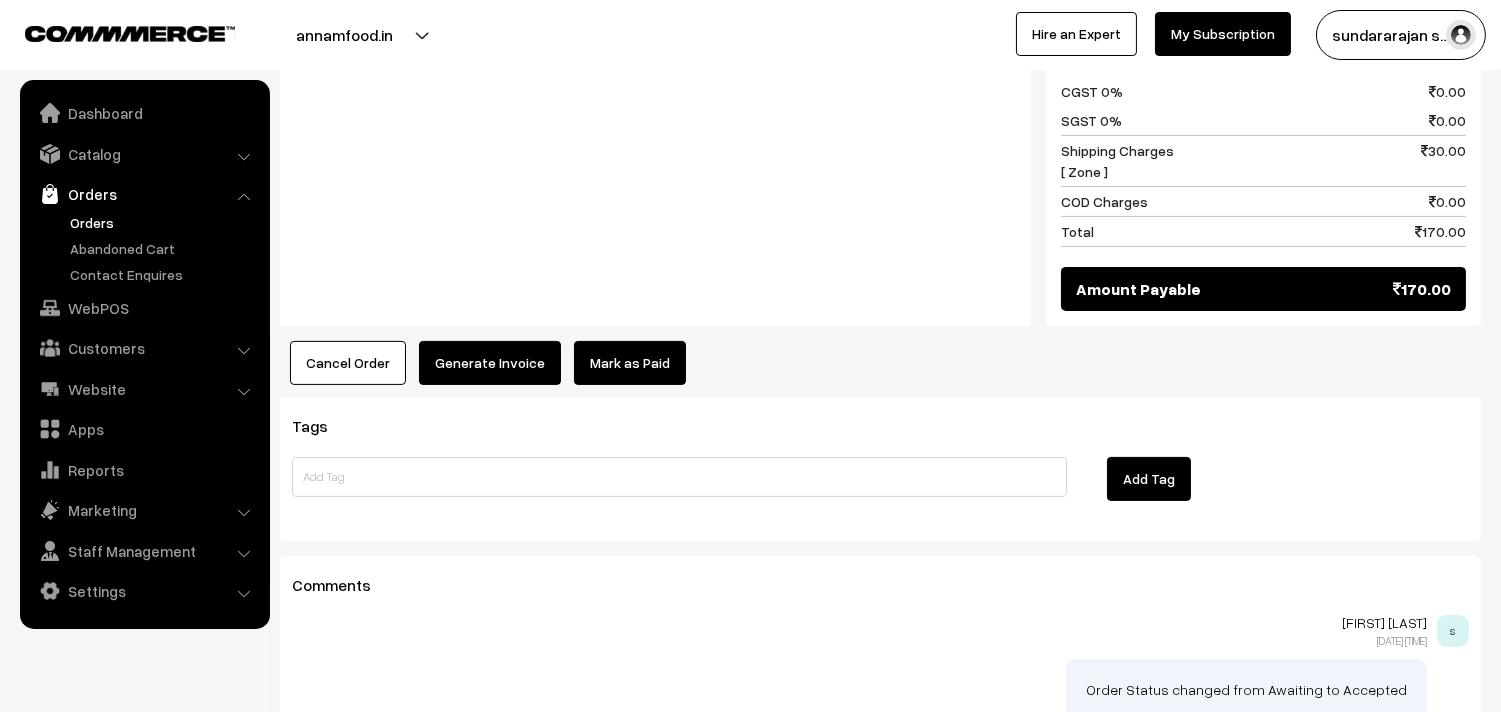 click on "Generate Invoice" at bounding box center [490, 363] 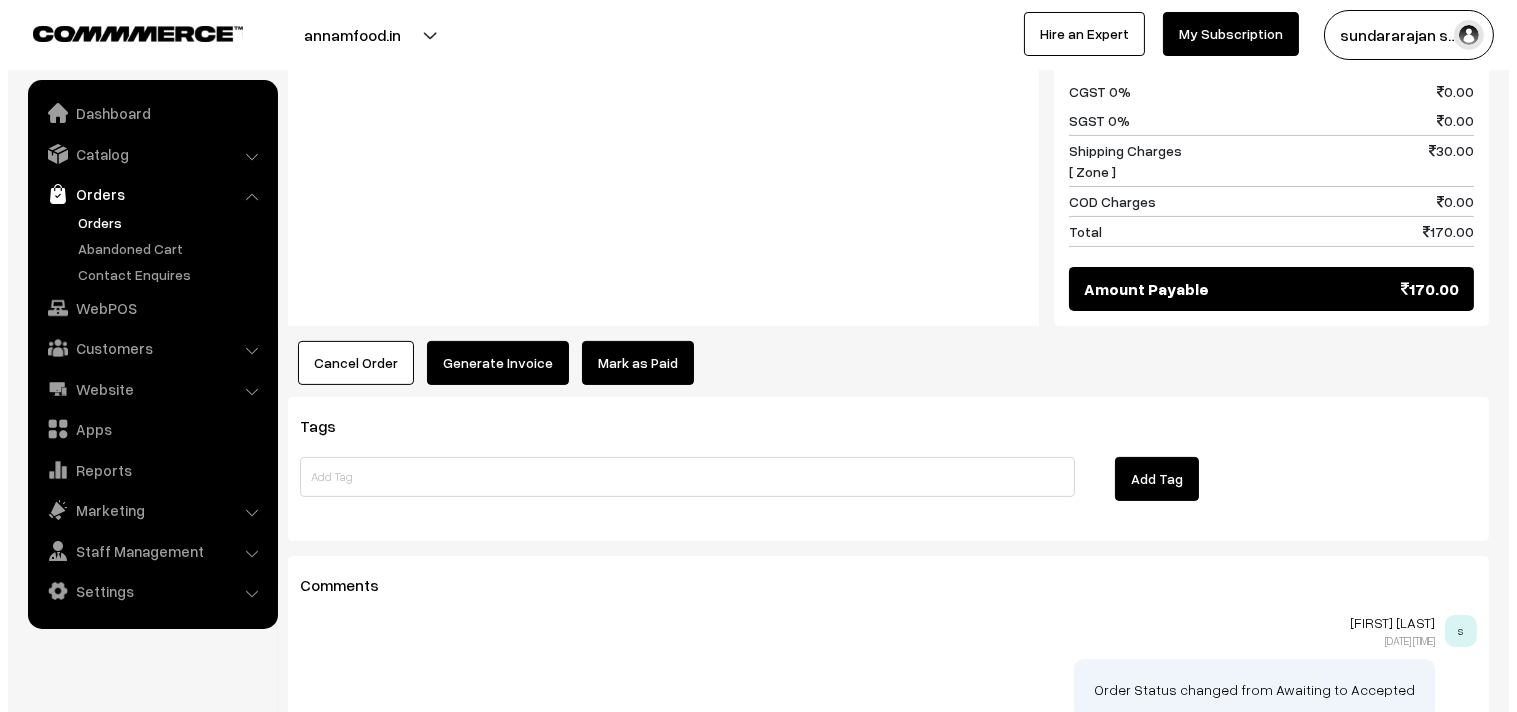 scroll, scrollTop: 1002, scrollLeft: 0, axis: vertical 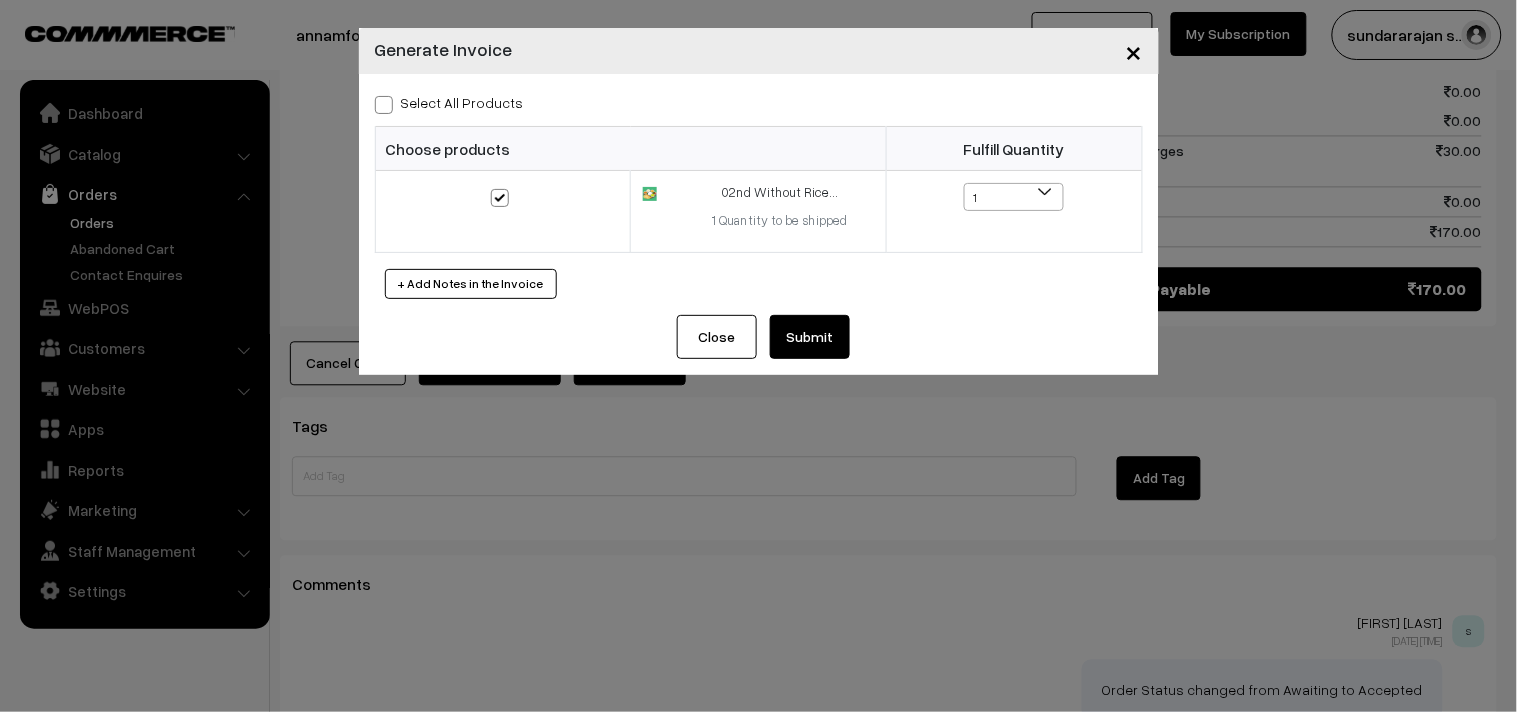 click on "Select All Products" at bounding box center (449, 102) 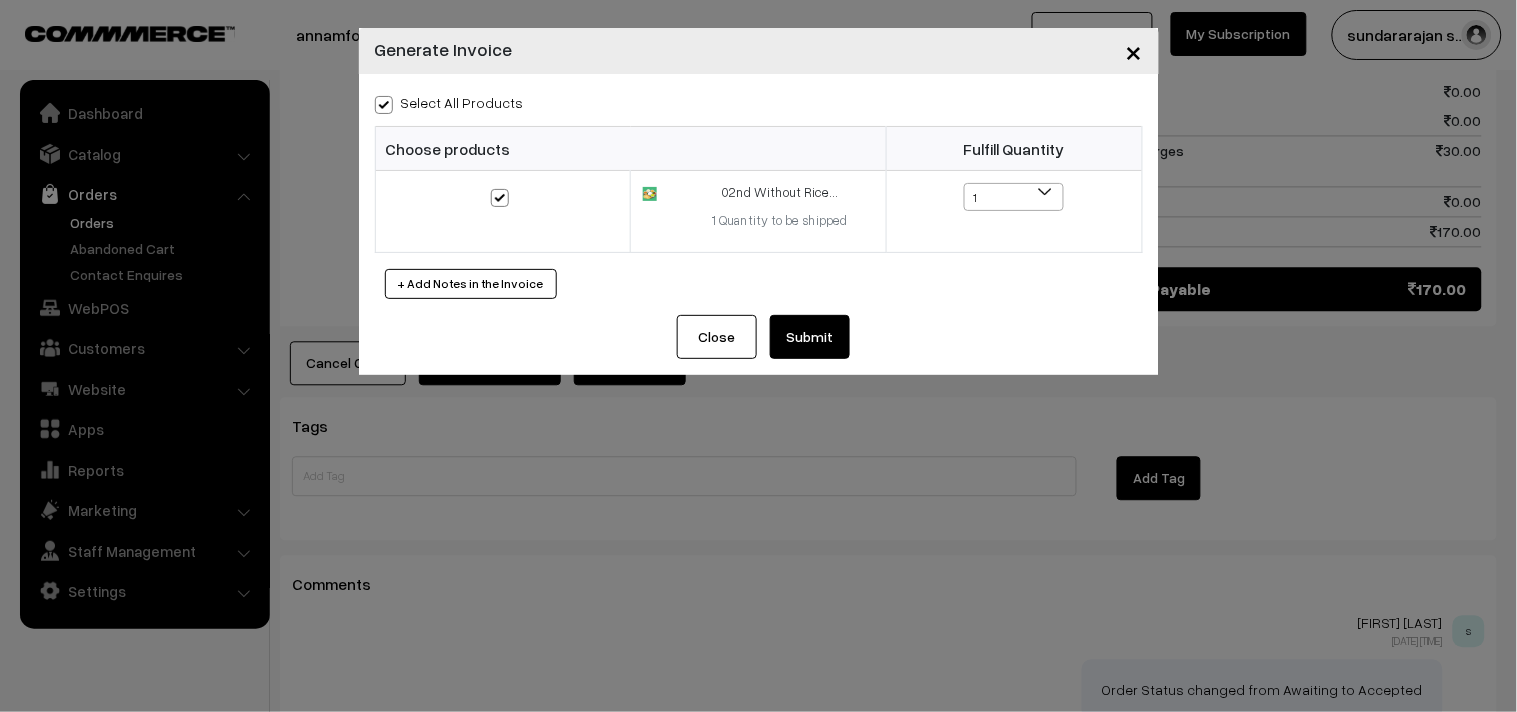 click on "Submit" at bounding box center [810, 337] 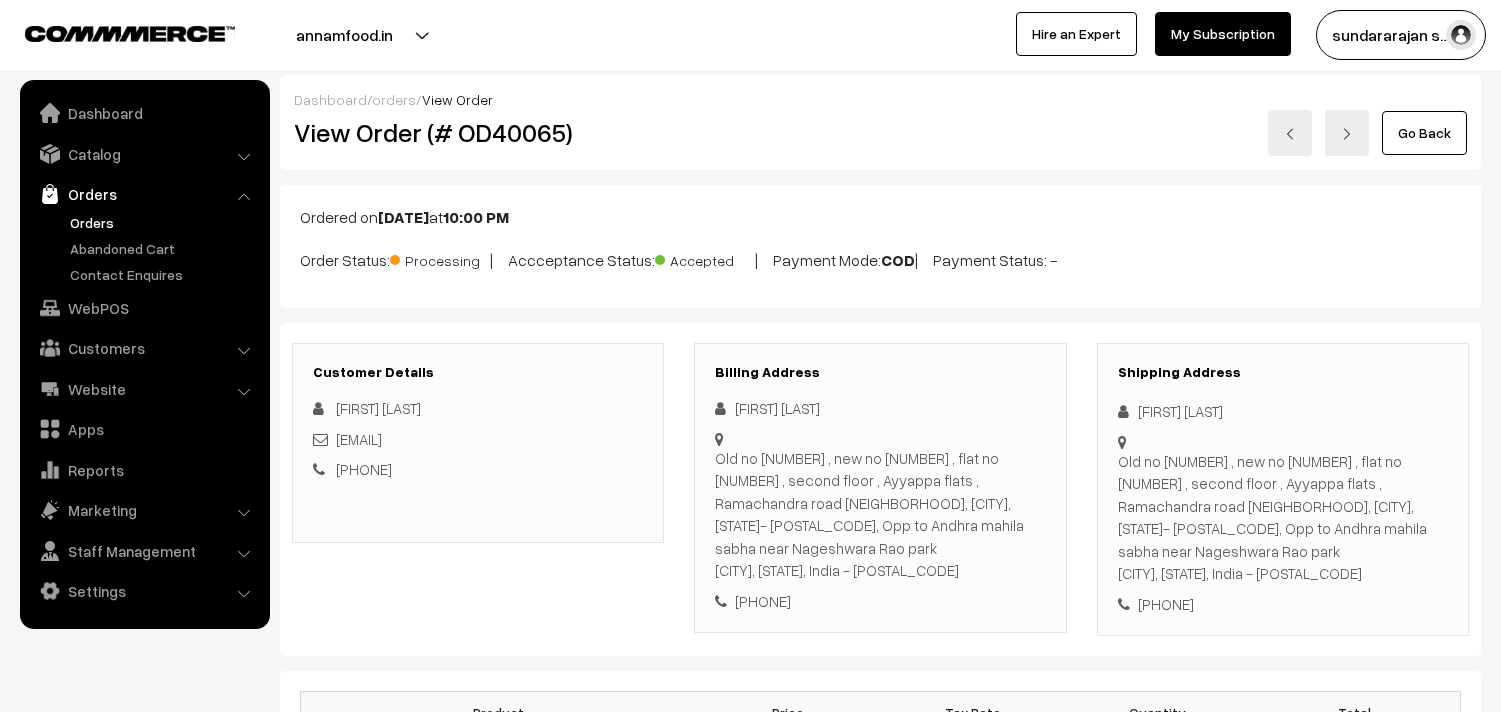 scroll, scrollTop: 1444, scrollLeft: 0, axis: vertical 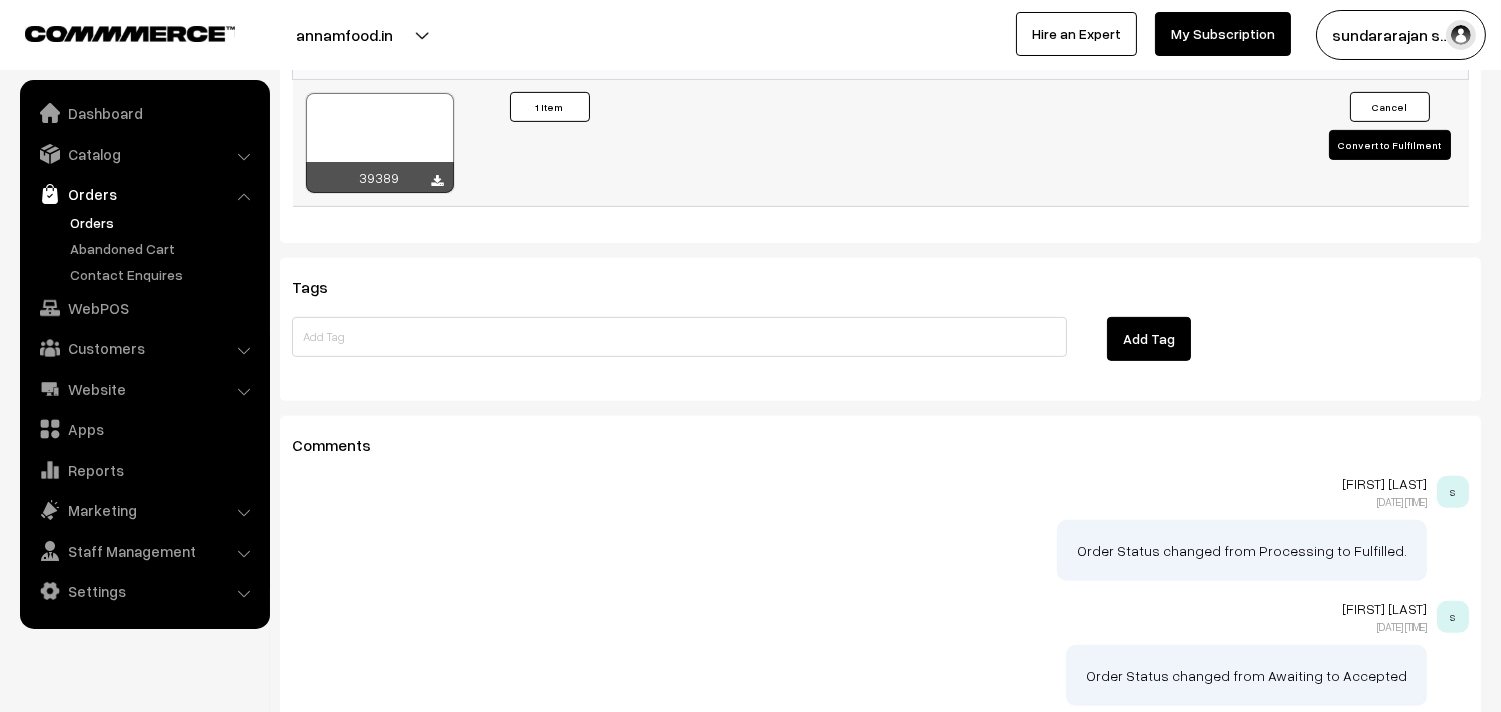 click at bounding box center (380, 143) 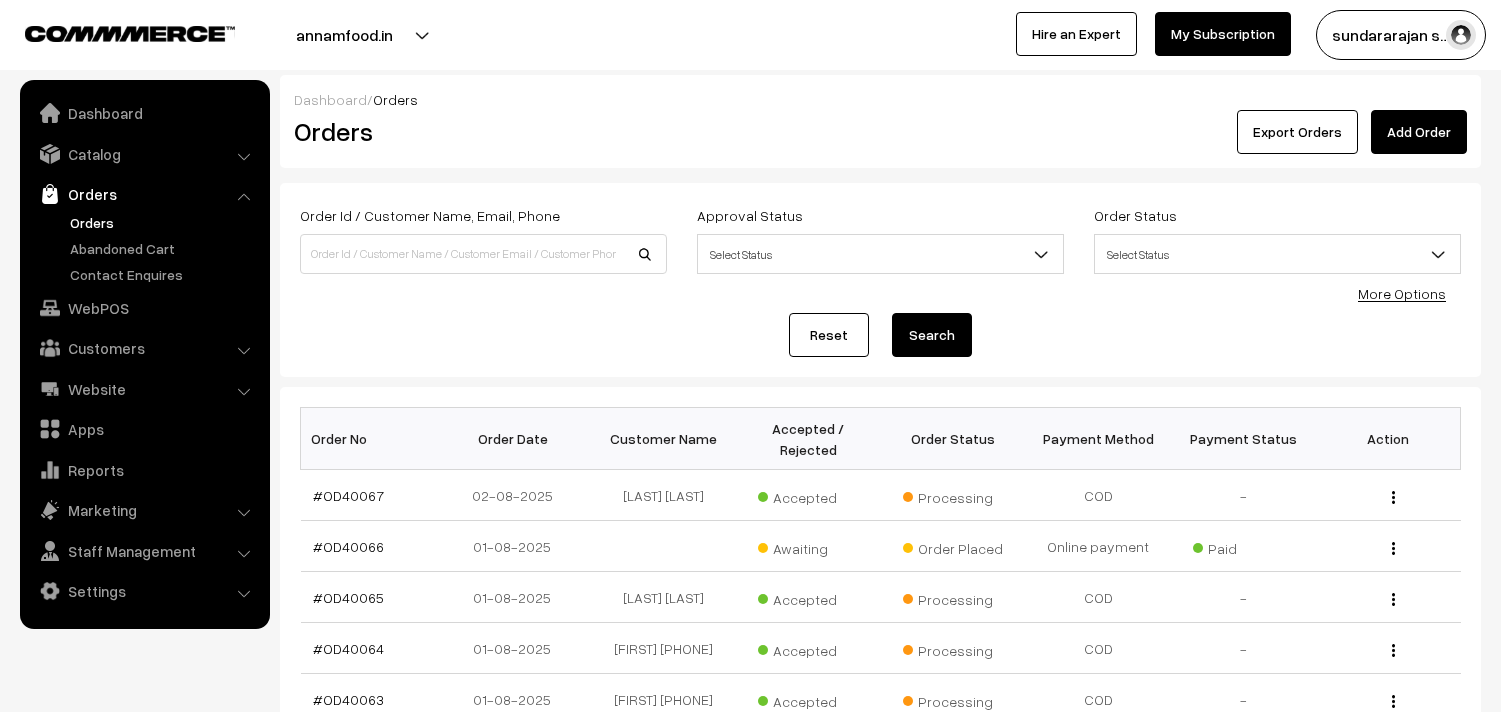 scroll, scrollTop: 221, scrollLeft: 0, axis: vertical 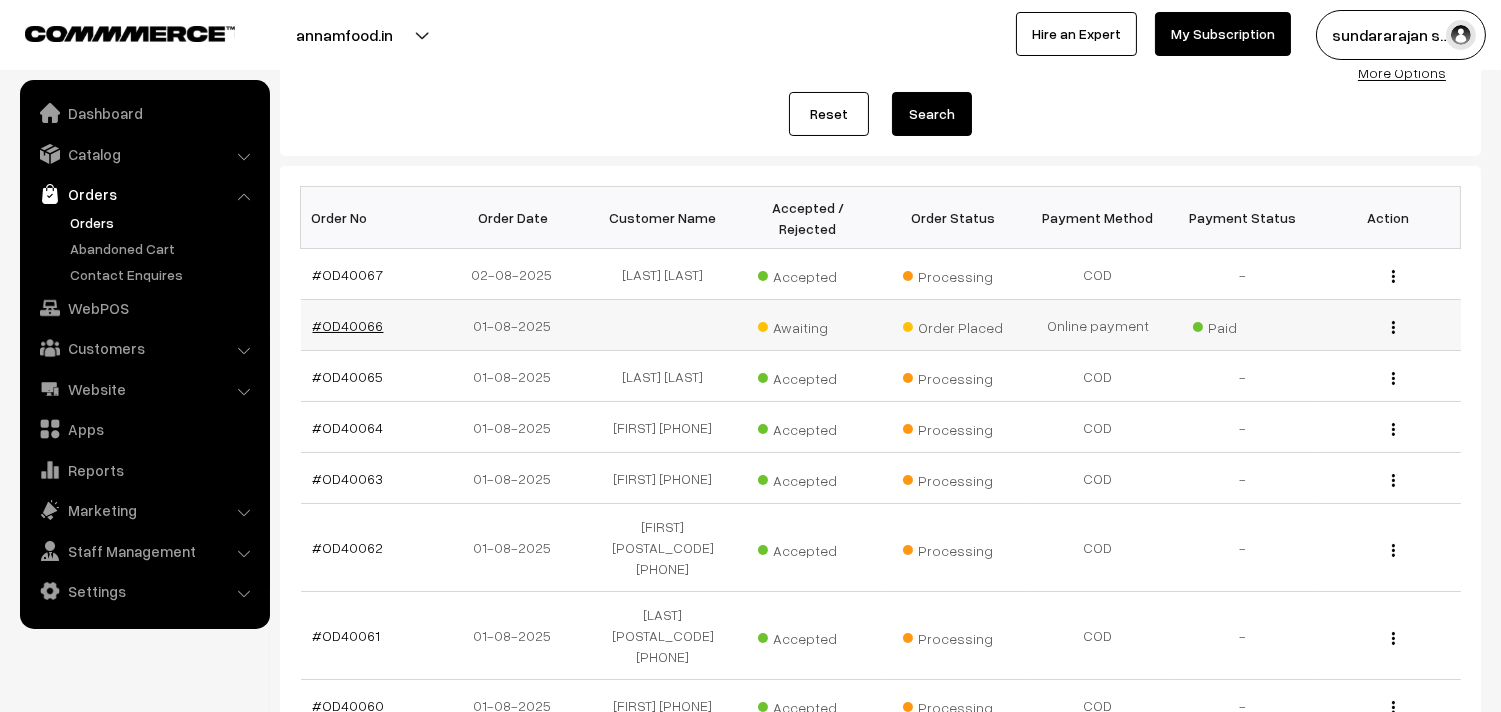 click on "#OD40066" at bounding box center [348, 325] 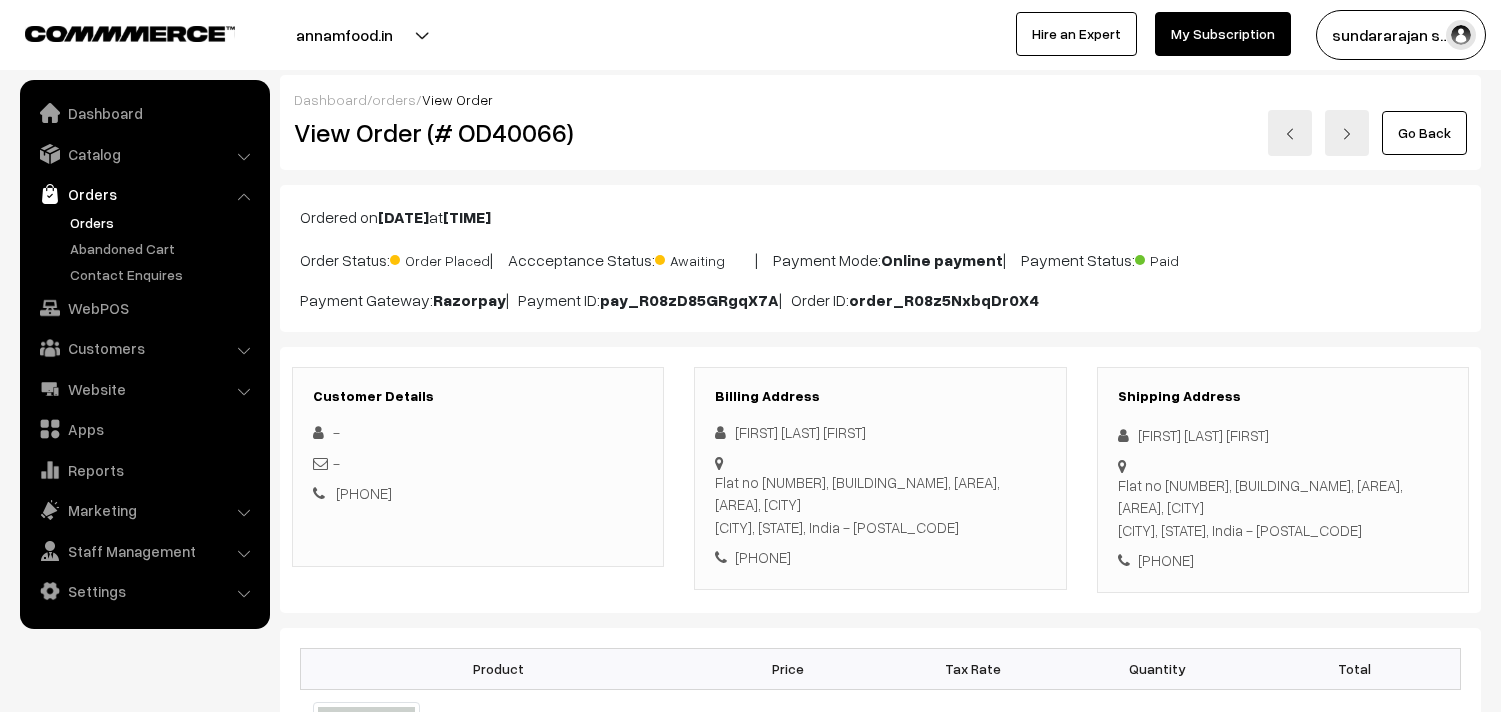 scroll, scrollTop: 0, scrollLeft: 0, axis: both 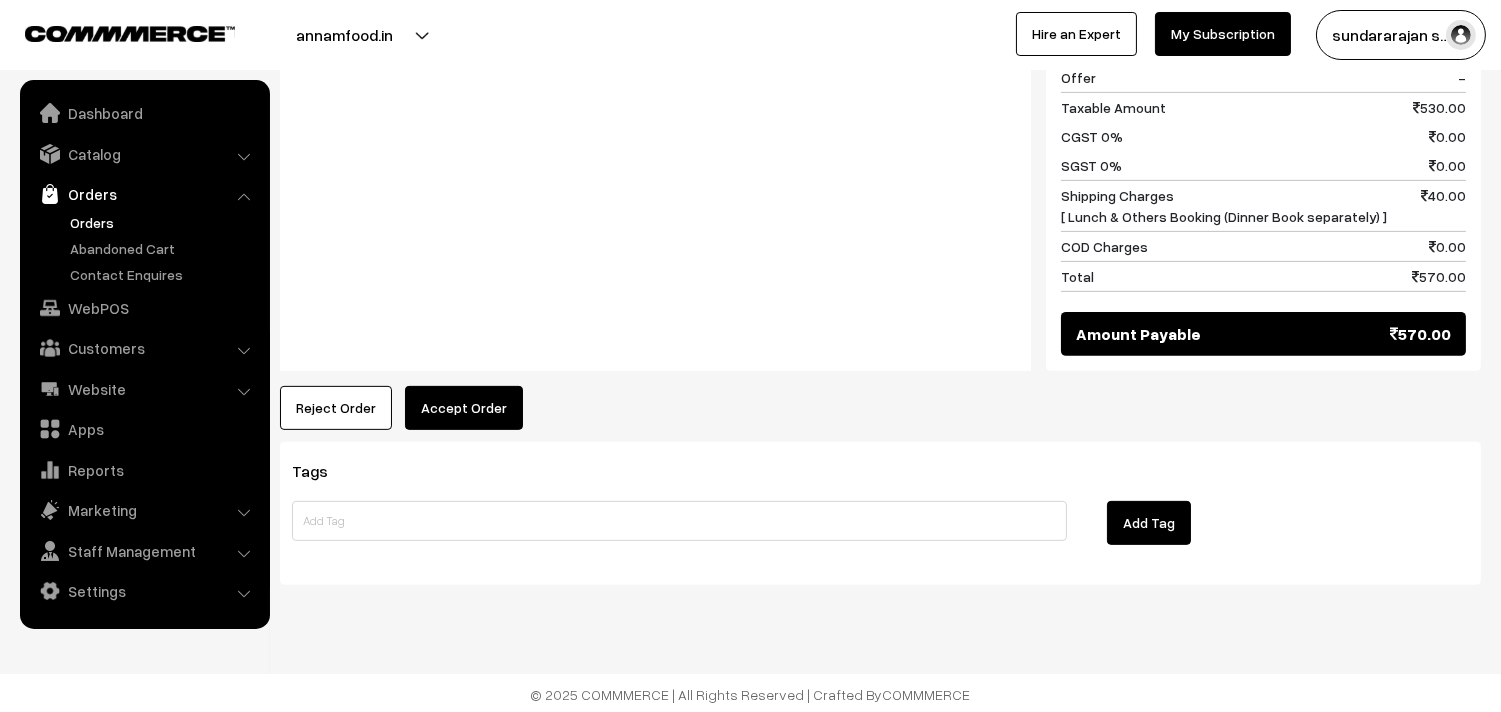 click on "Accept Order" at bounding box center (464, 408) 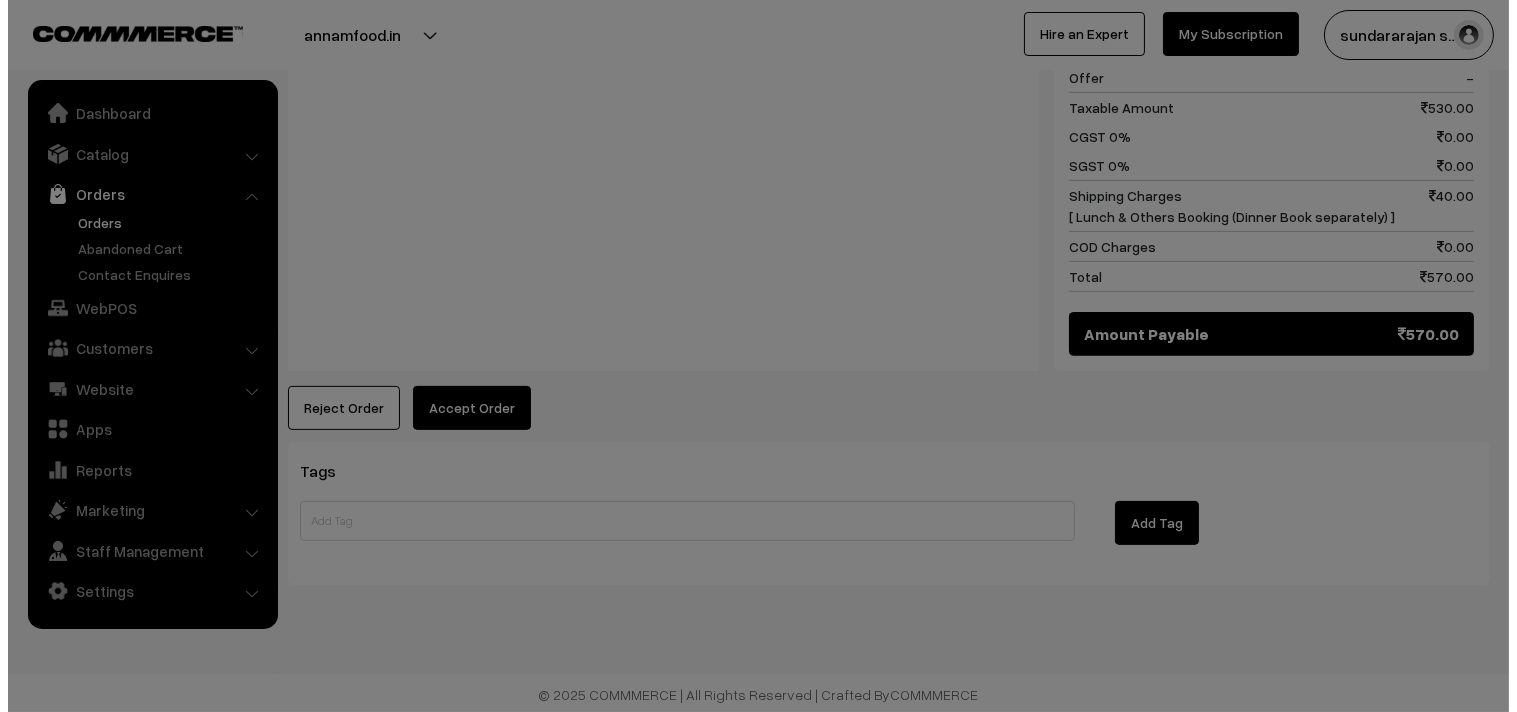scroll, scrollTop: 1341, scrollLeft: 0, axis: vertical 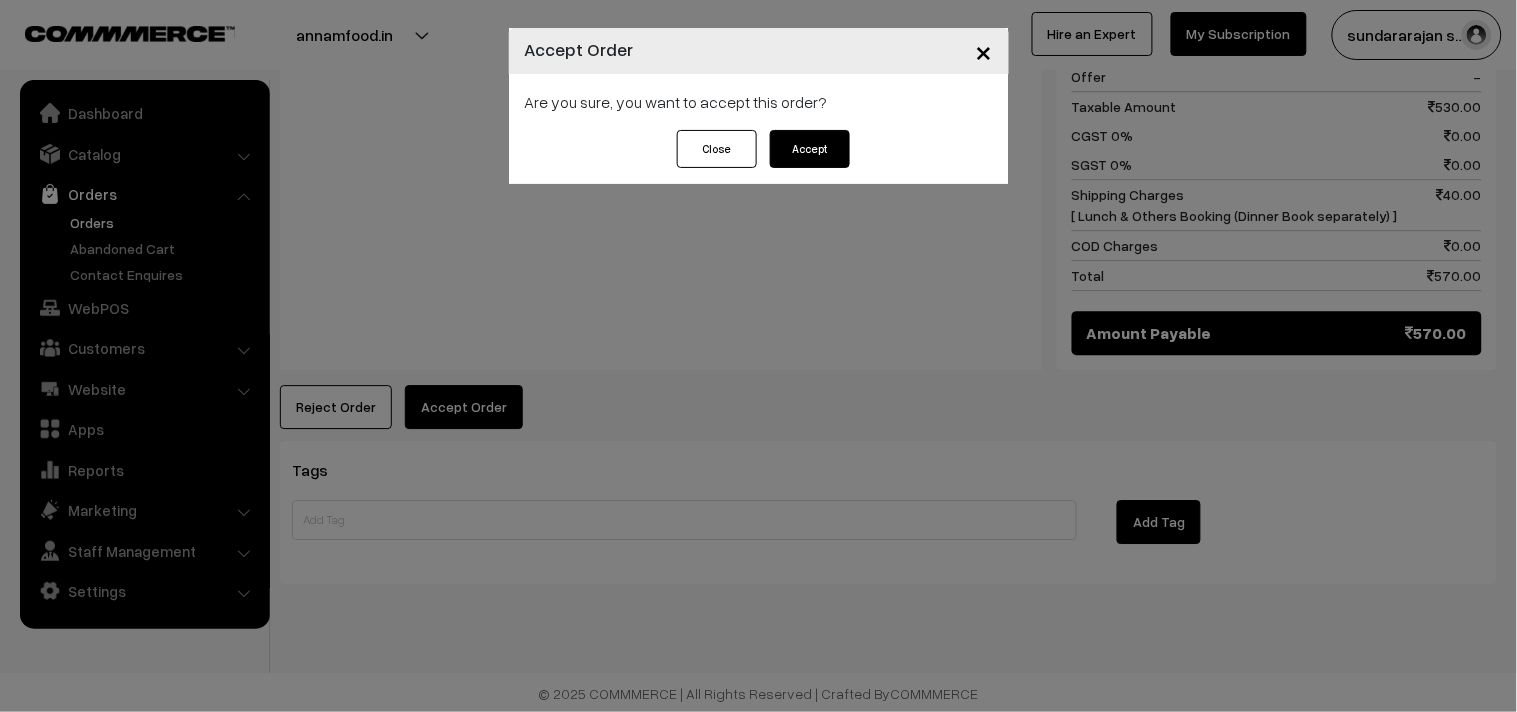 click on "Accept" at bounding box center (810, 149) 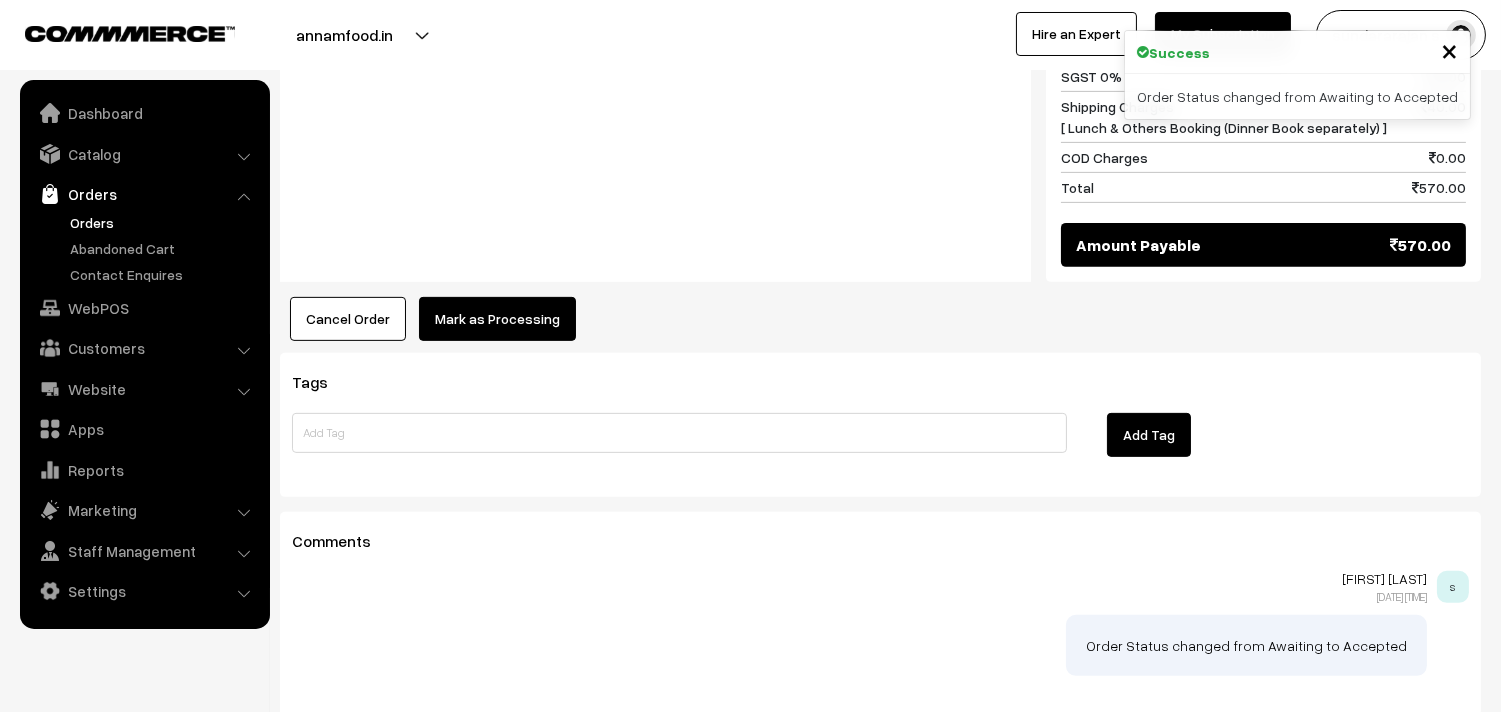 click on "Mark as Processing" at bounding box center [497, 319] 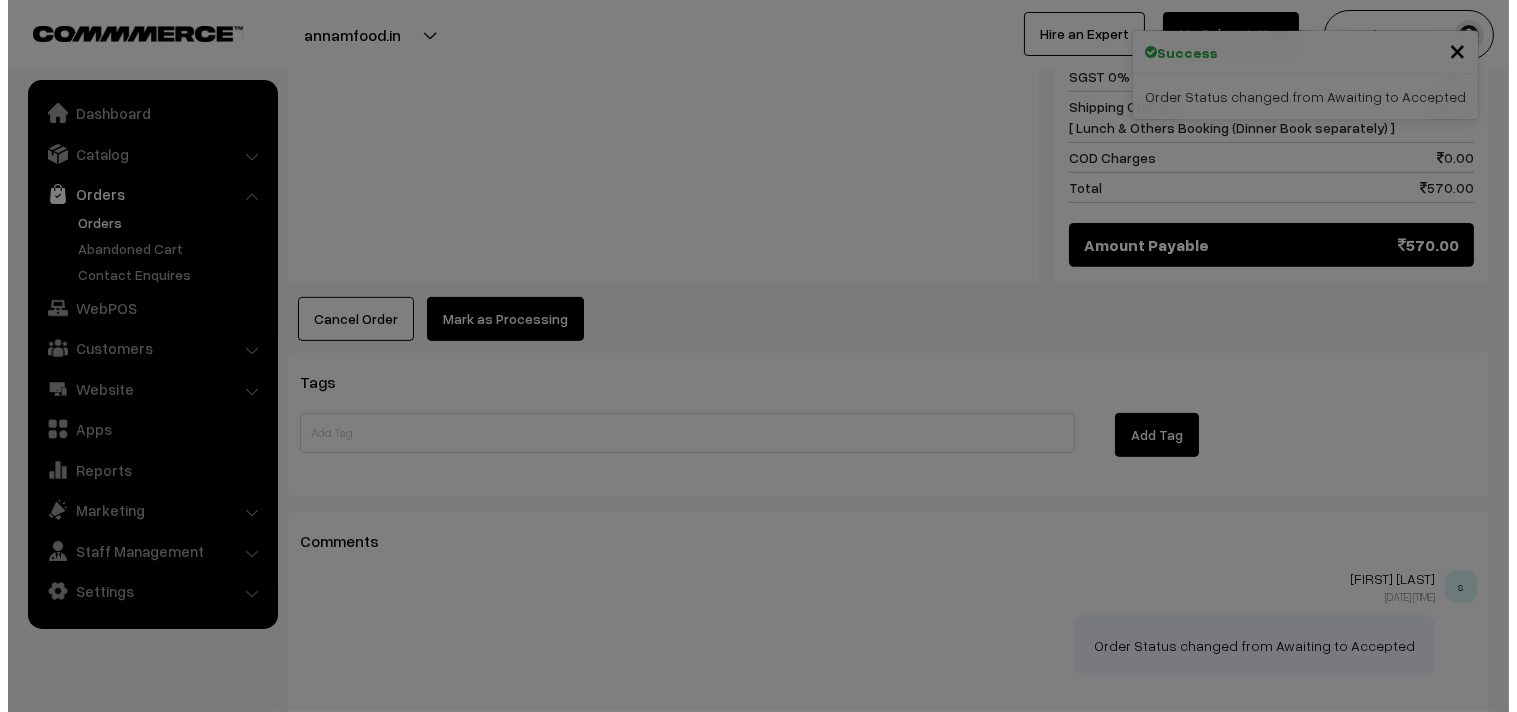scroll, scrollTop: 1452, scrollLeft: 0, axis: vertical 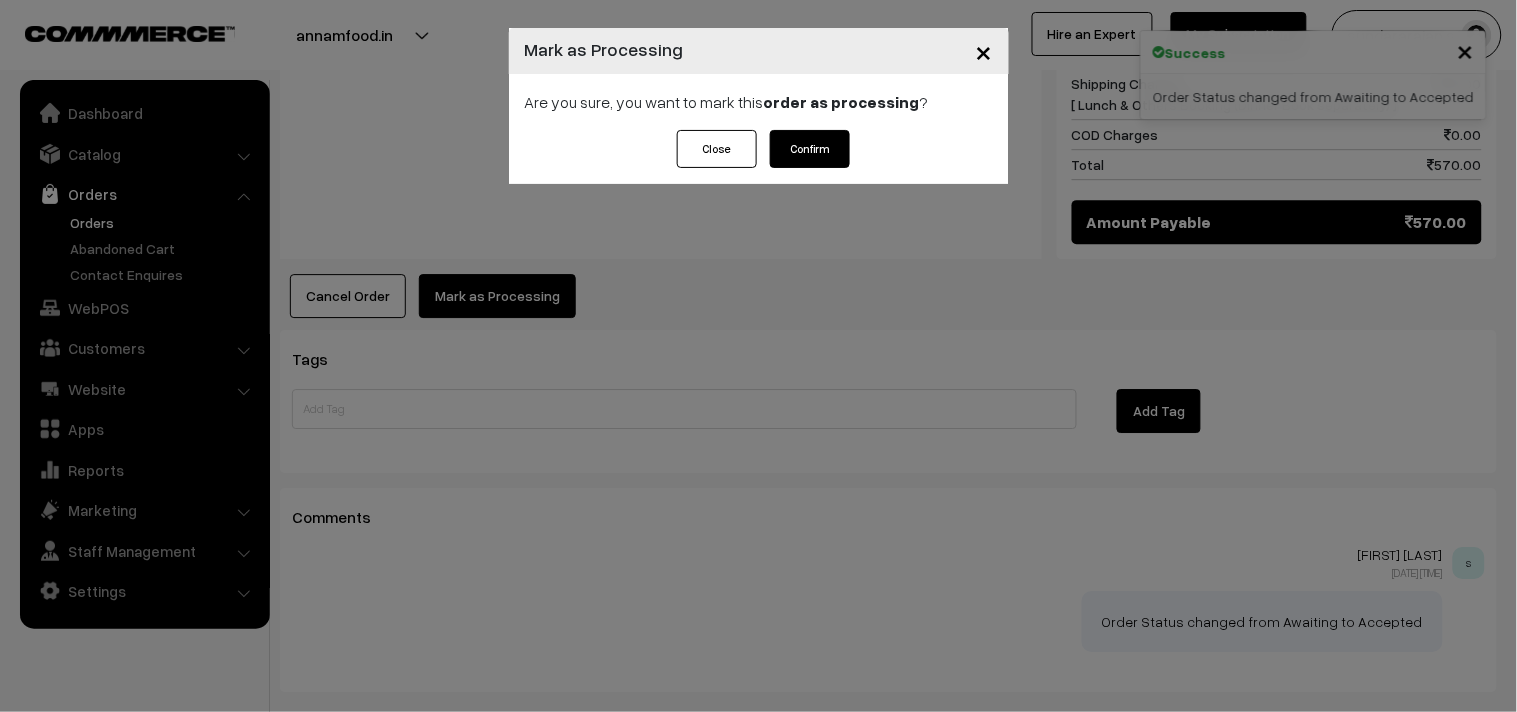 click on "Confirm" at bounding box center [810, 149] 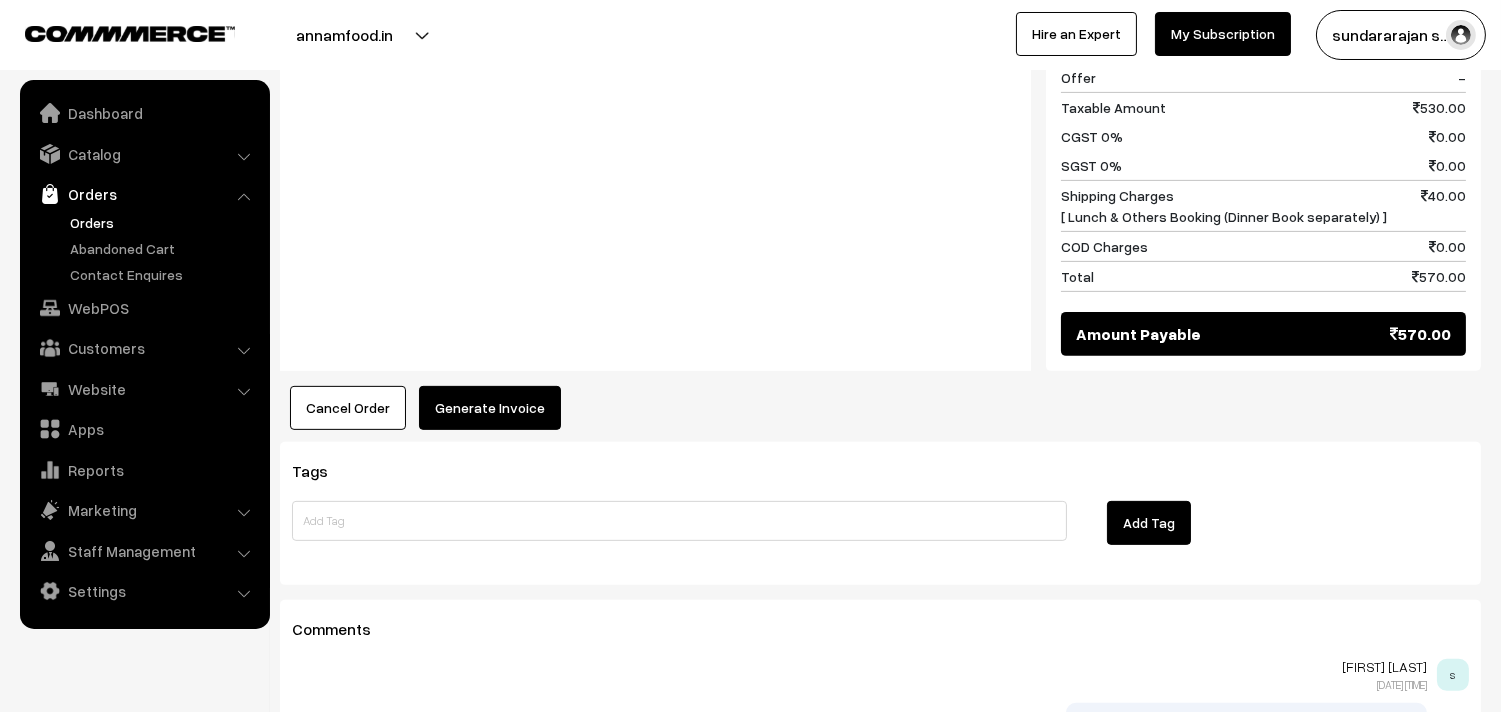 click on "Generate Invoice" at bounding box center [490, 408] 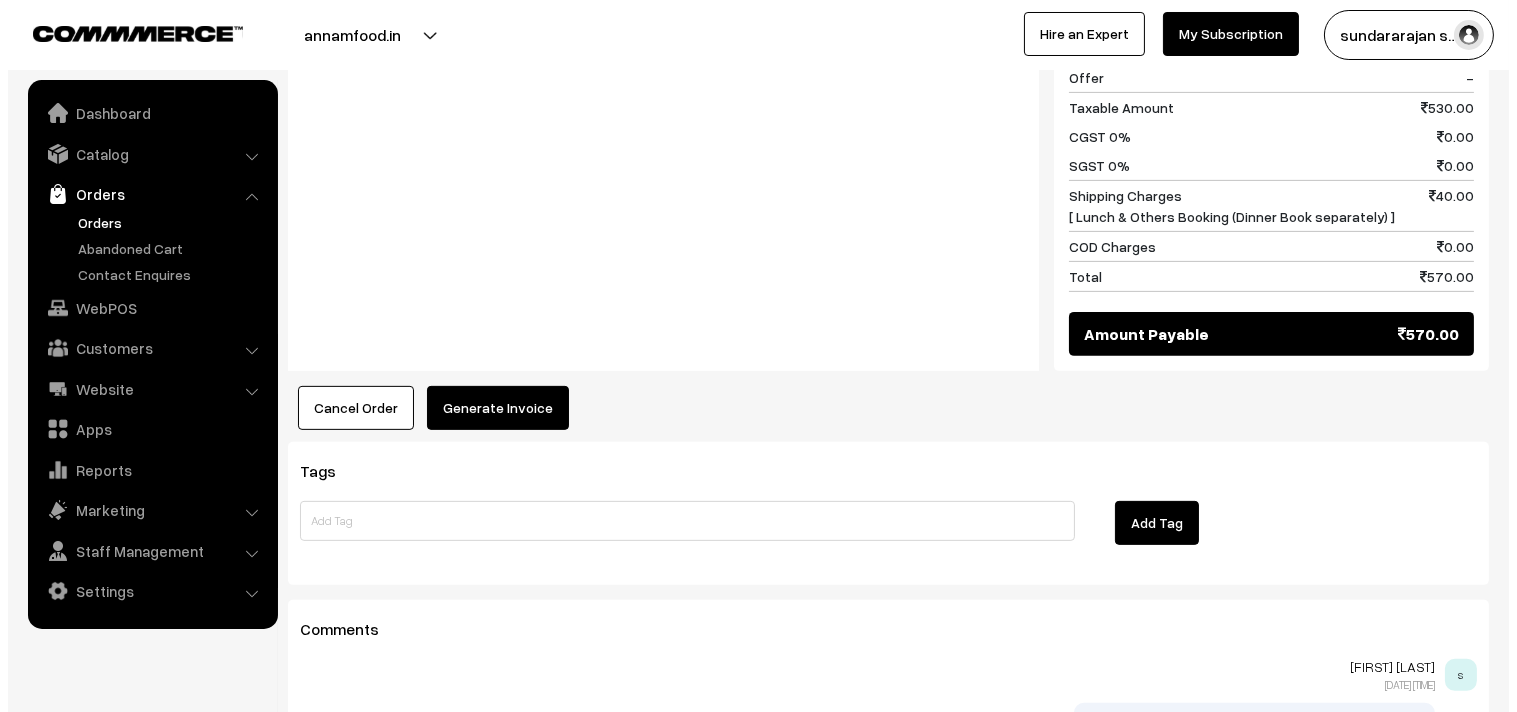 scroll, scrollTop: 1341, scrollLeft: 0, axis: vertical 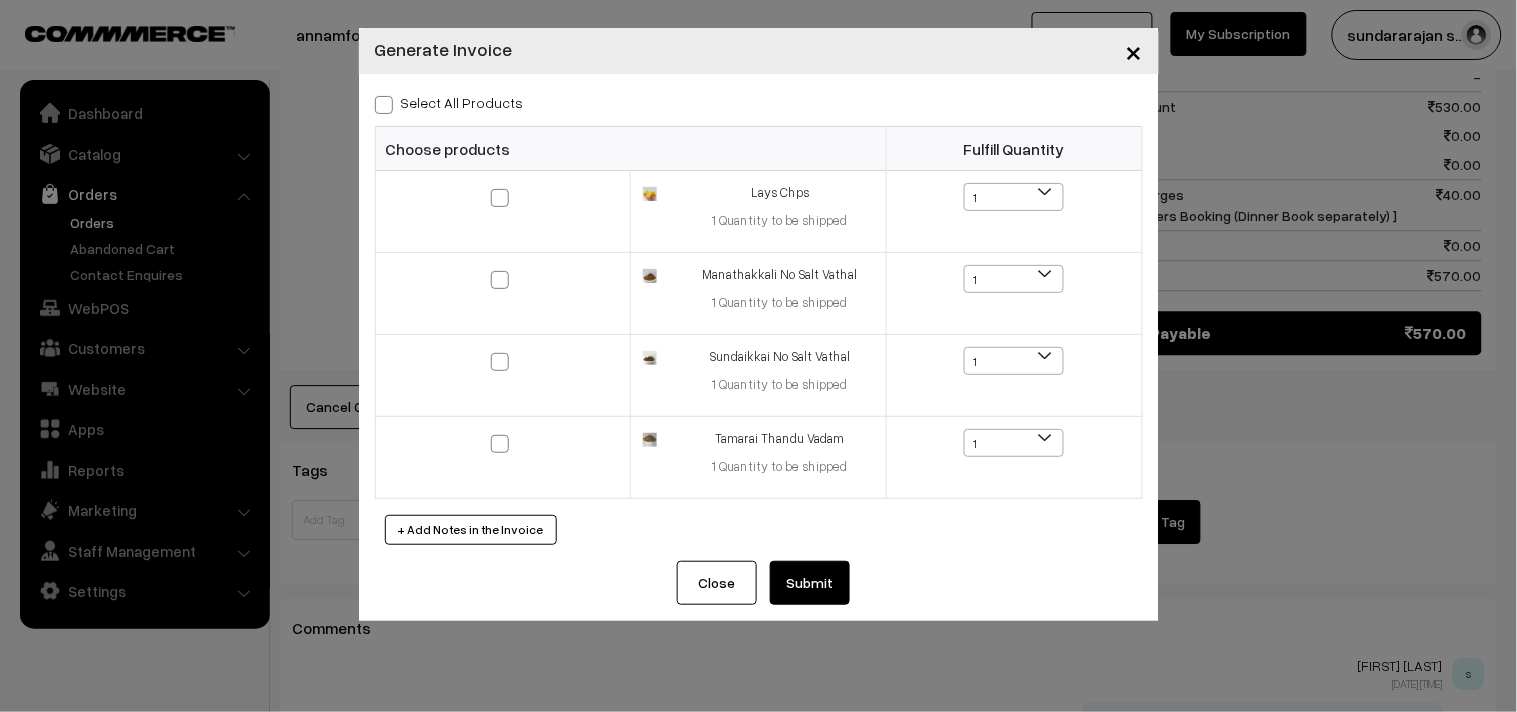 click on "Select All Products" at bounding box center (449, 102) 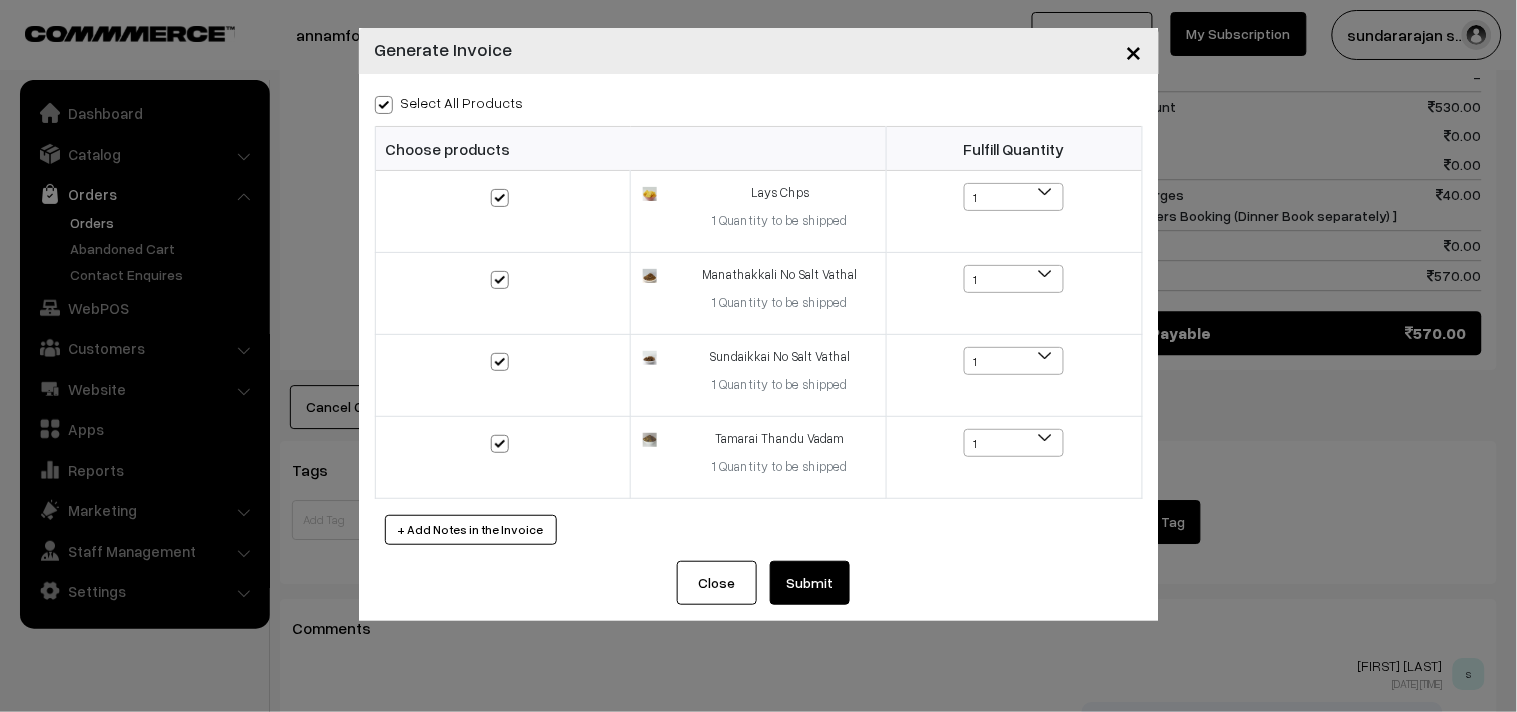 checkbox on "true" 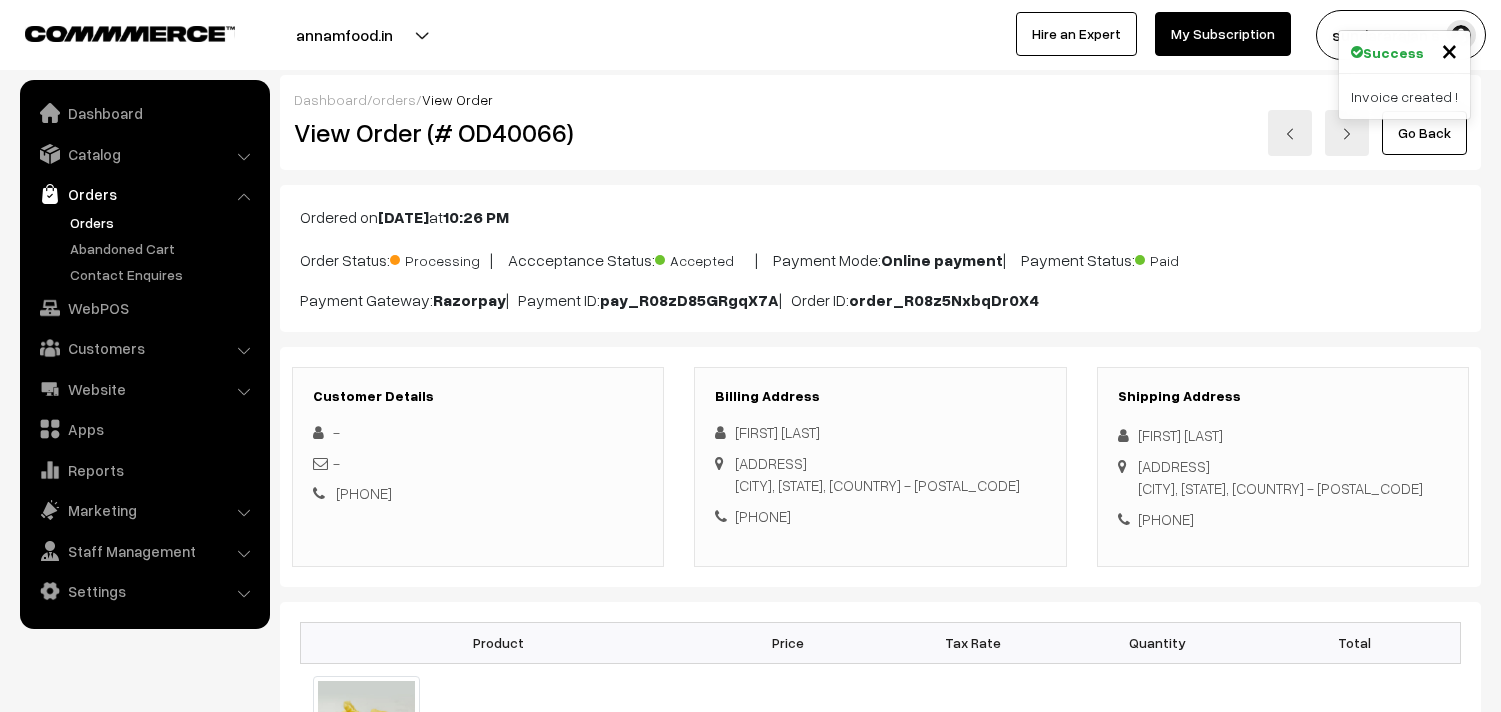 scroll, scrollTop: 1333, scrollLeft: 0, axis: vertical 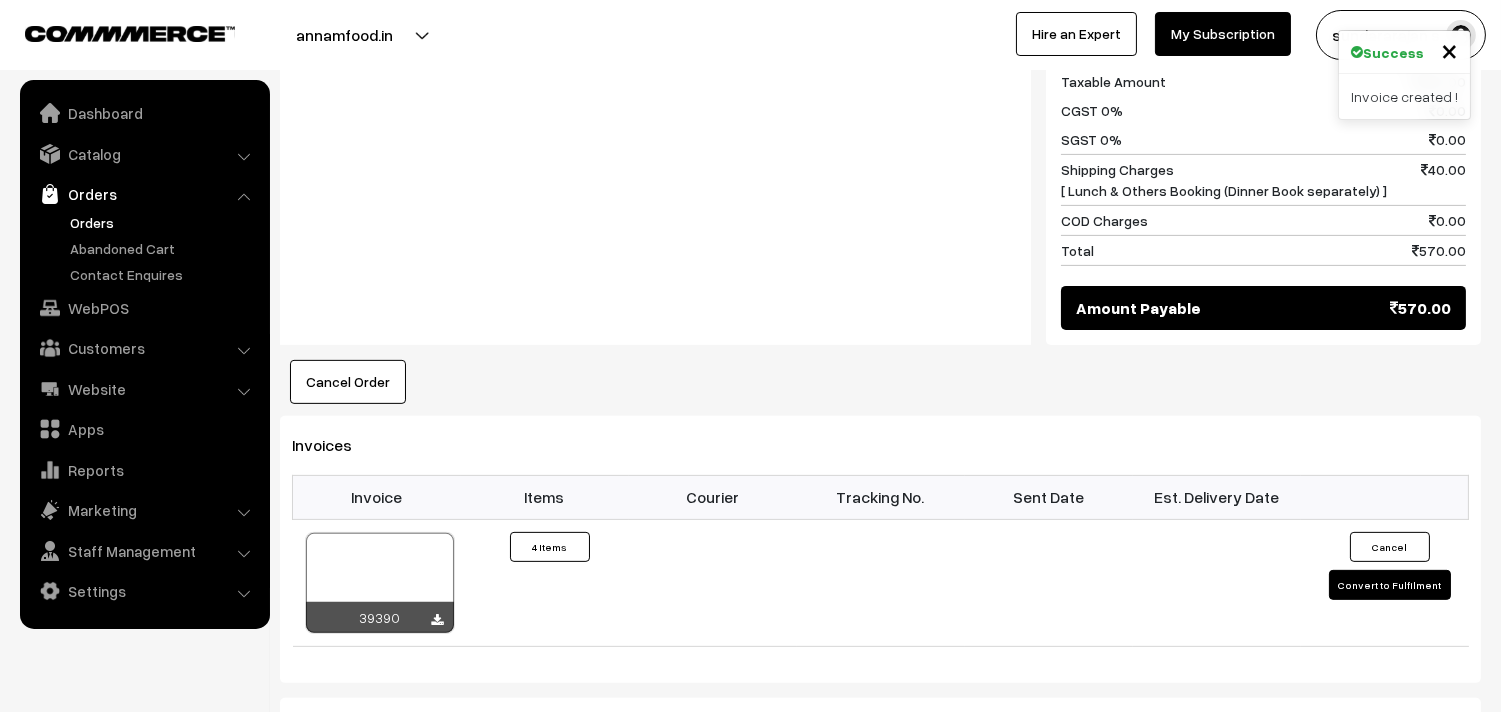 click at bounding box center (380, 583) 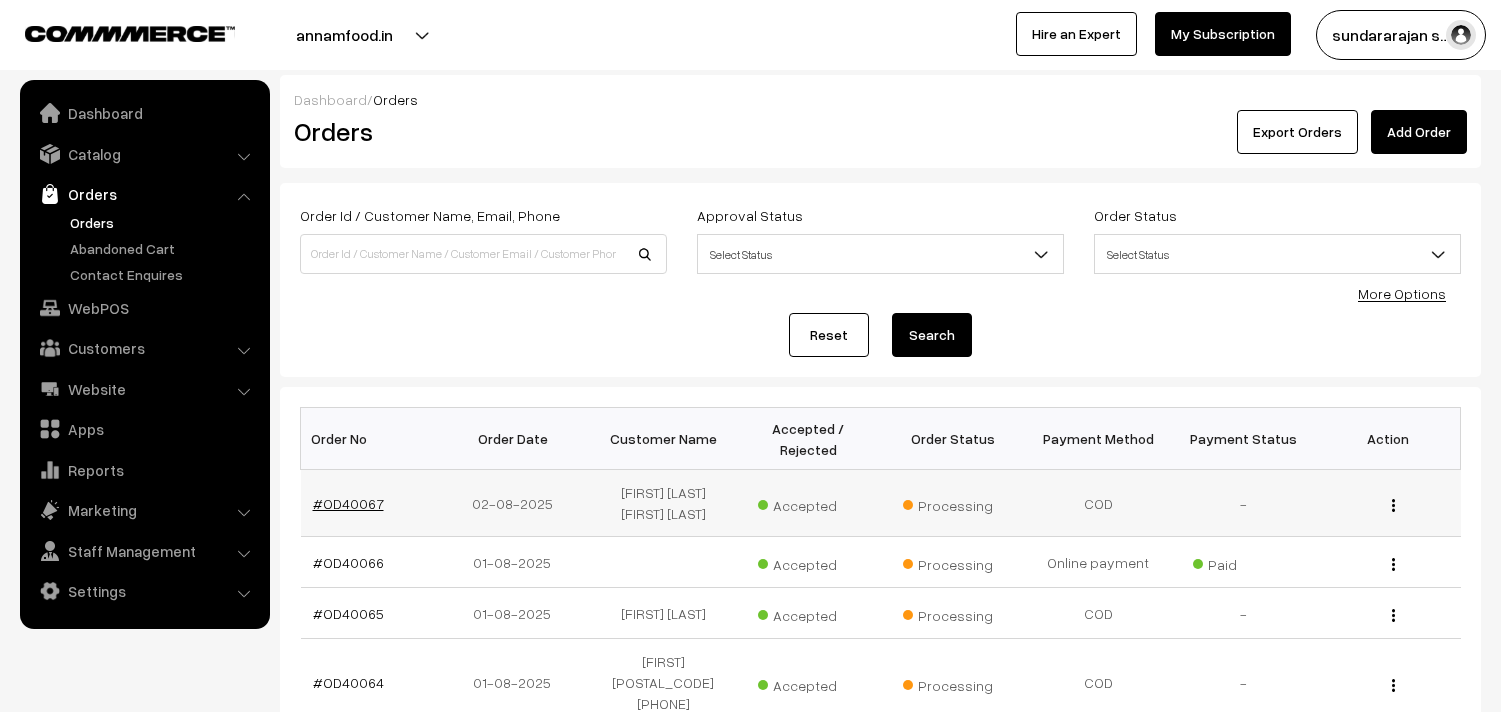 scroll, scrollTop: 220, scrollLeft: 0, axis: vertical 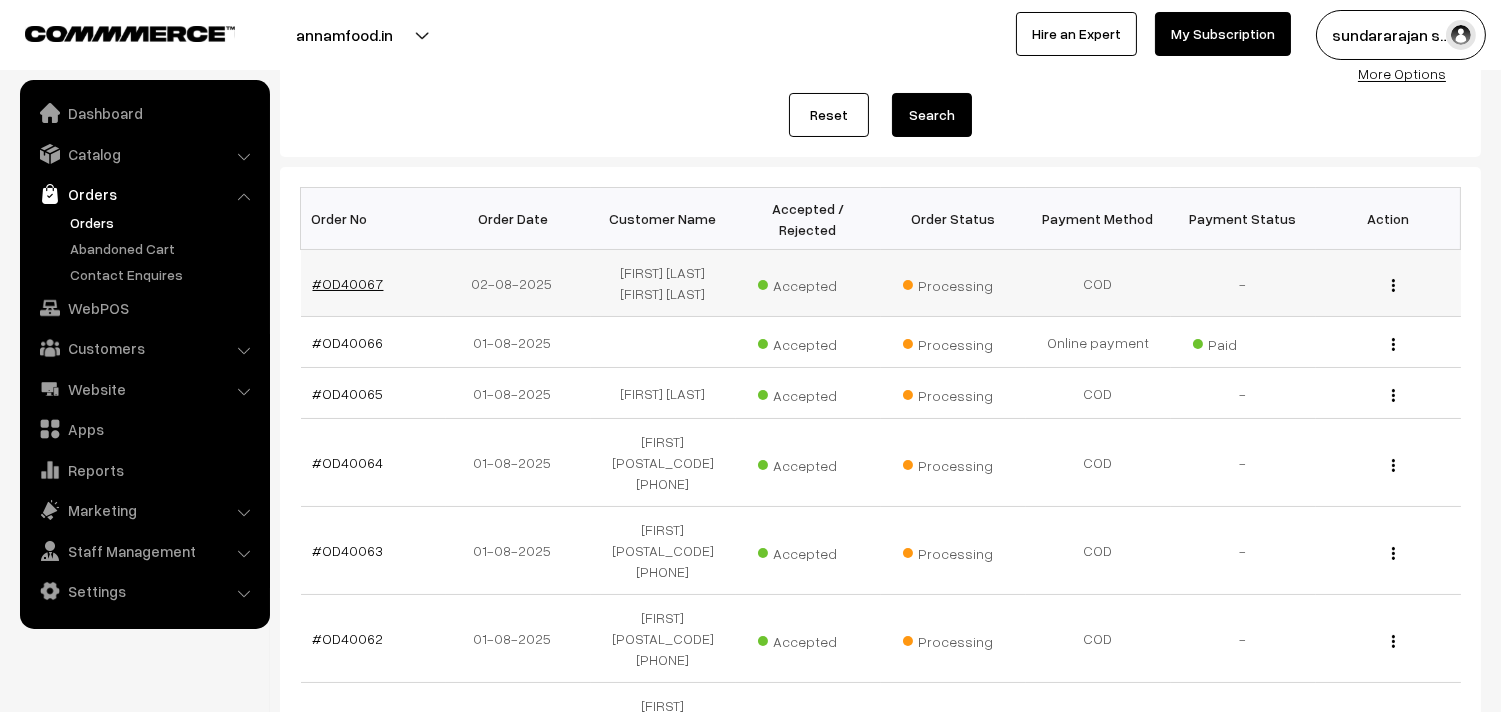 click on "#OD40067" at bounding box center [348, 283] 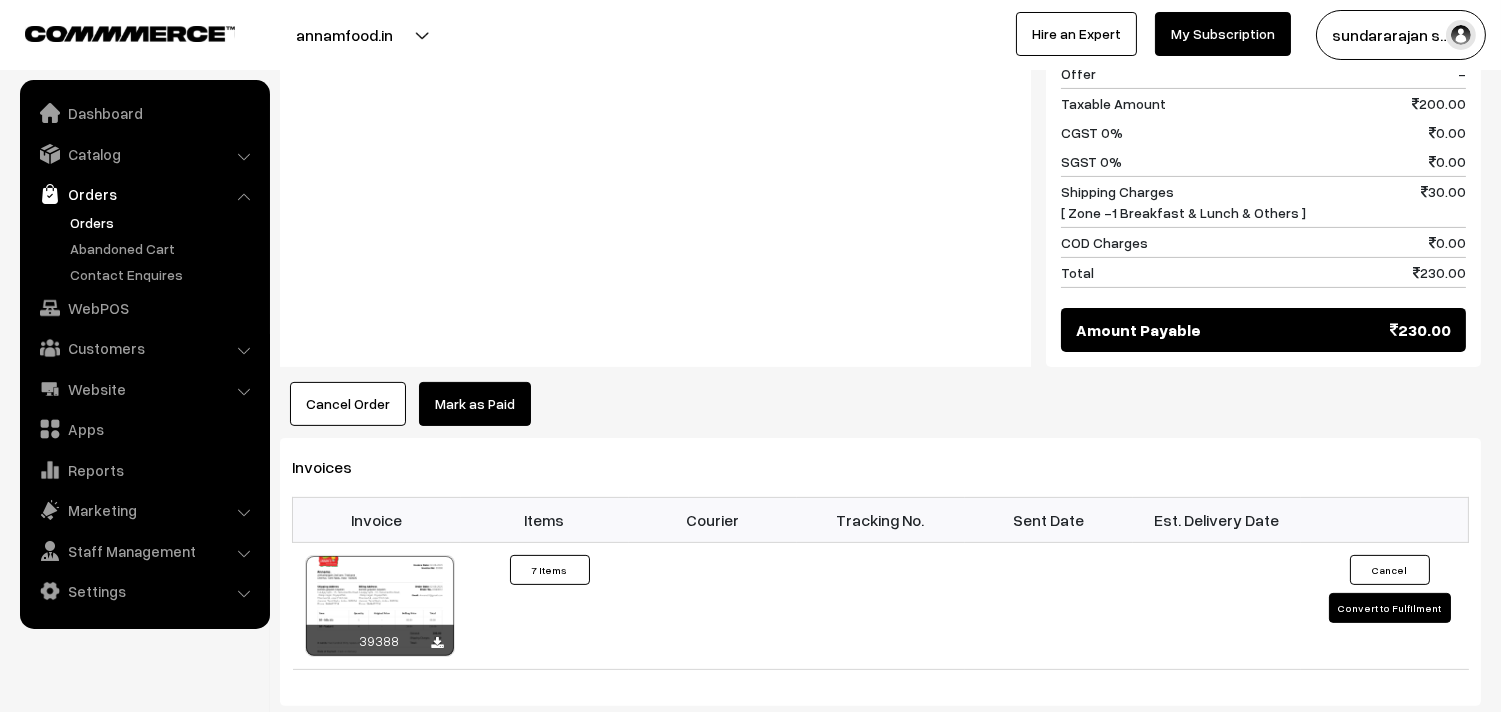 scroll, scrollTop: 1111, scrollLeft: 0, axis: vertical 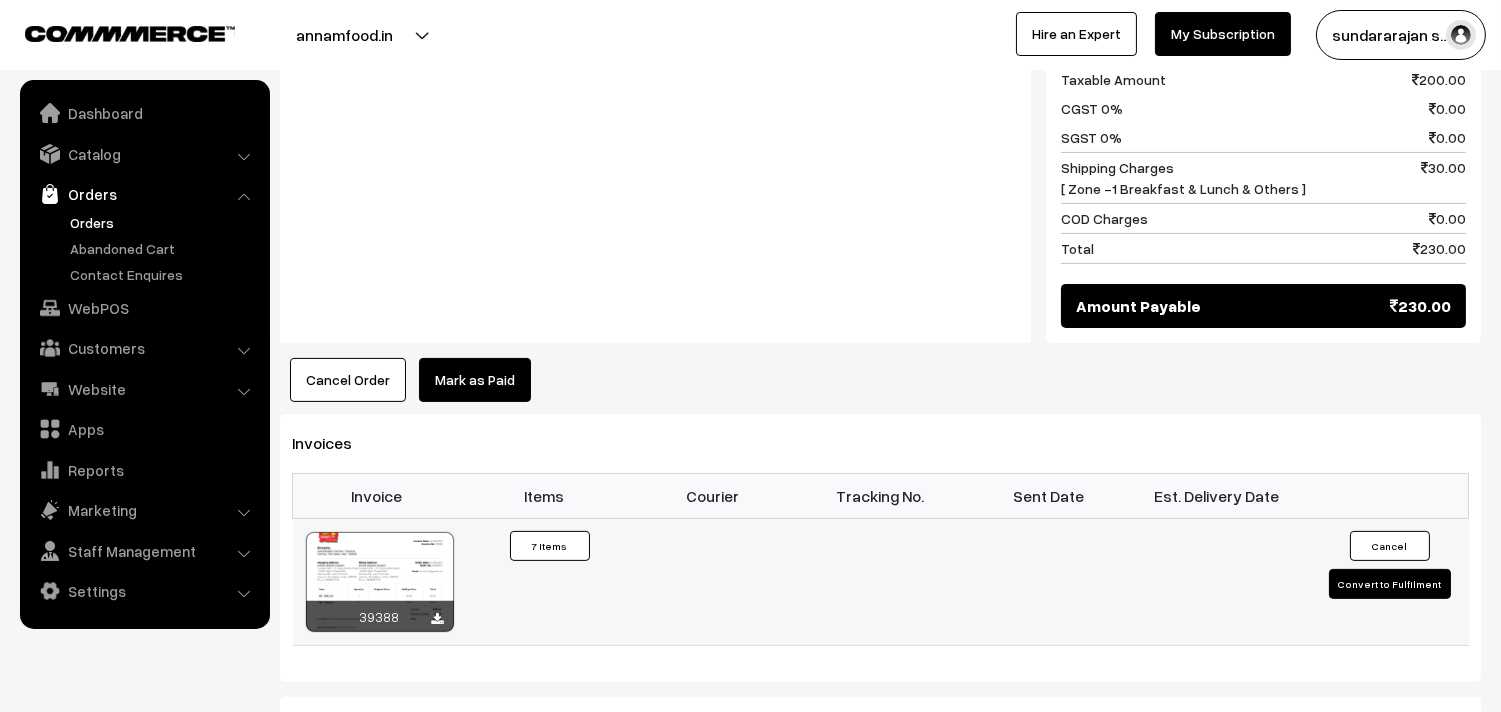 click at bounding box center (380, 582) 